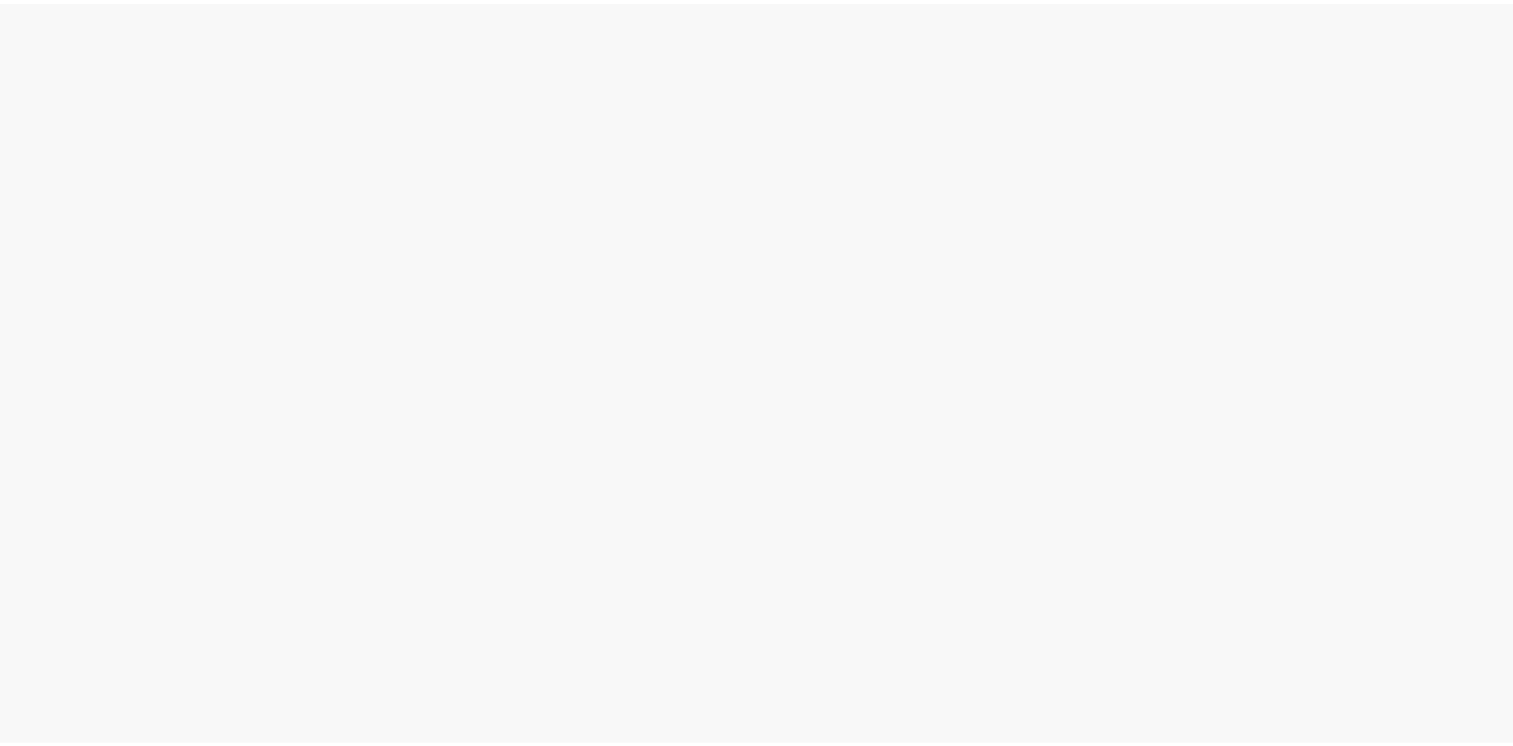 scroll, scrollTop: 0, scrollLeft: 0, axis: both 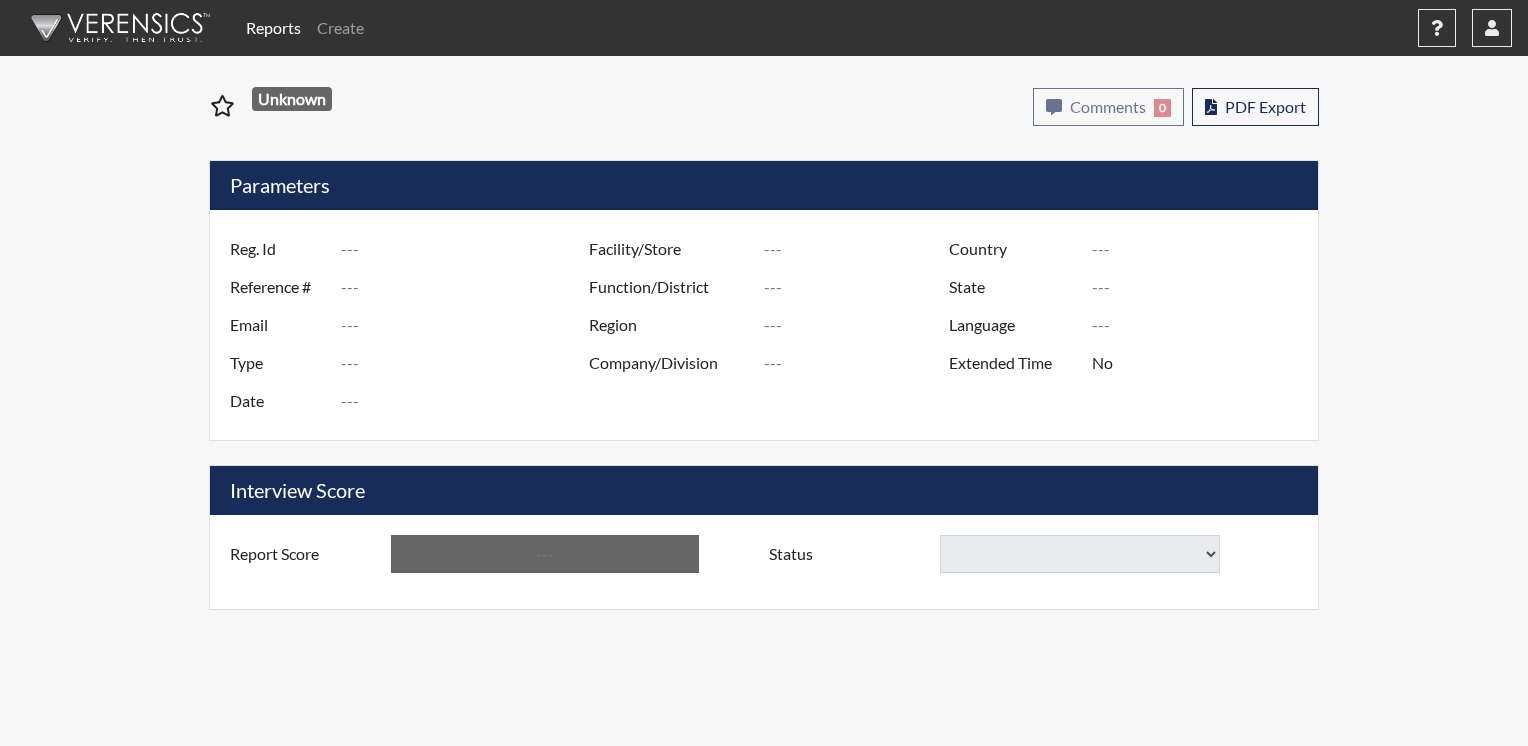 type on "[LAST] [LAST]" 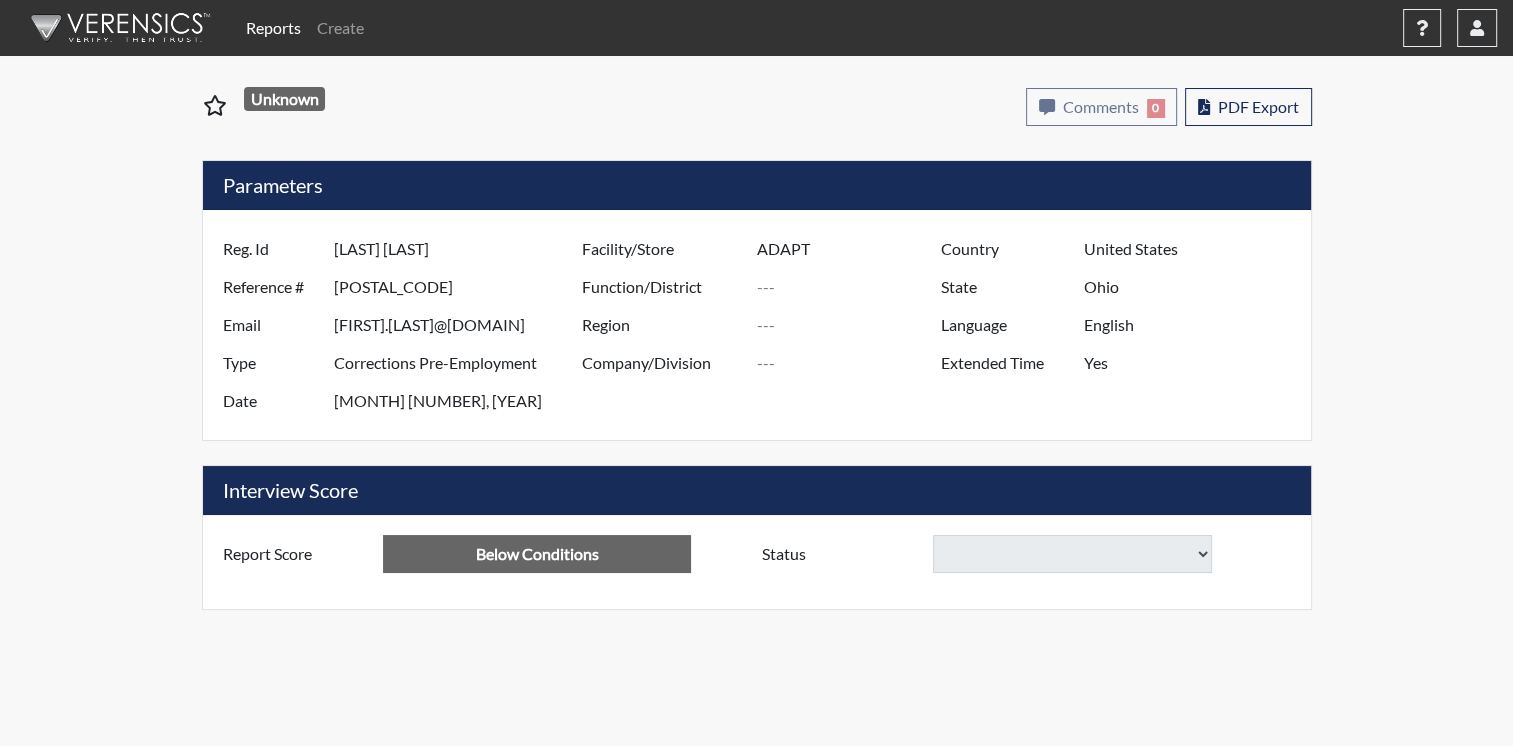 select 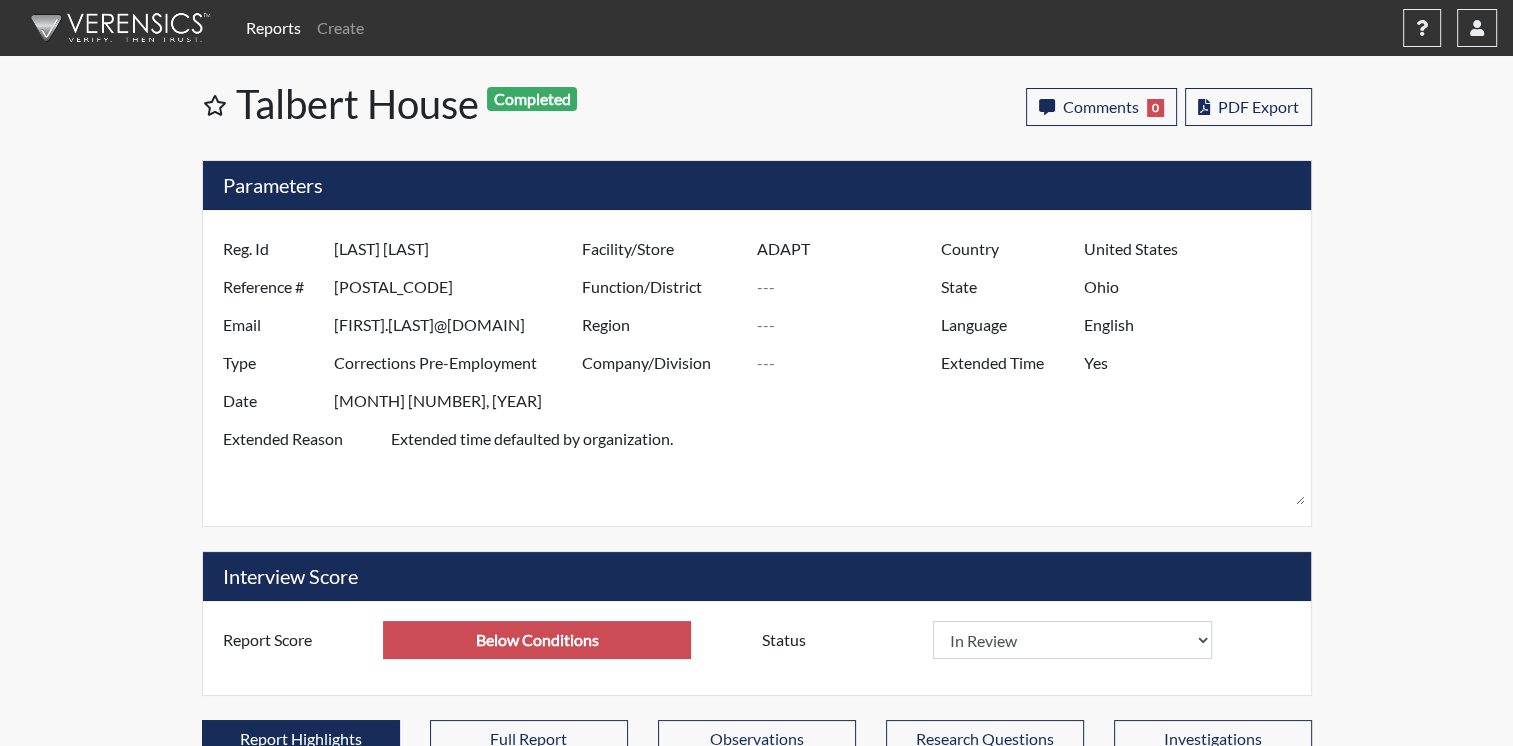 scroll, scrollTop: 999668, scrollLeft: 999168, axis: both 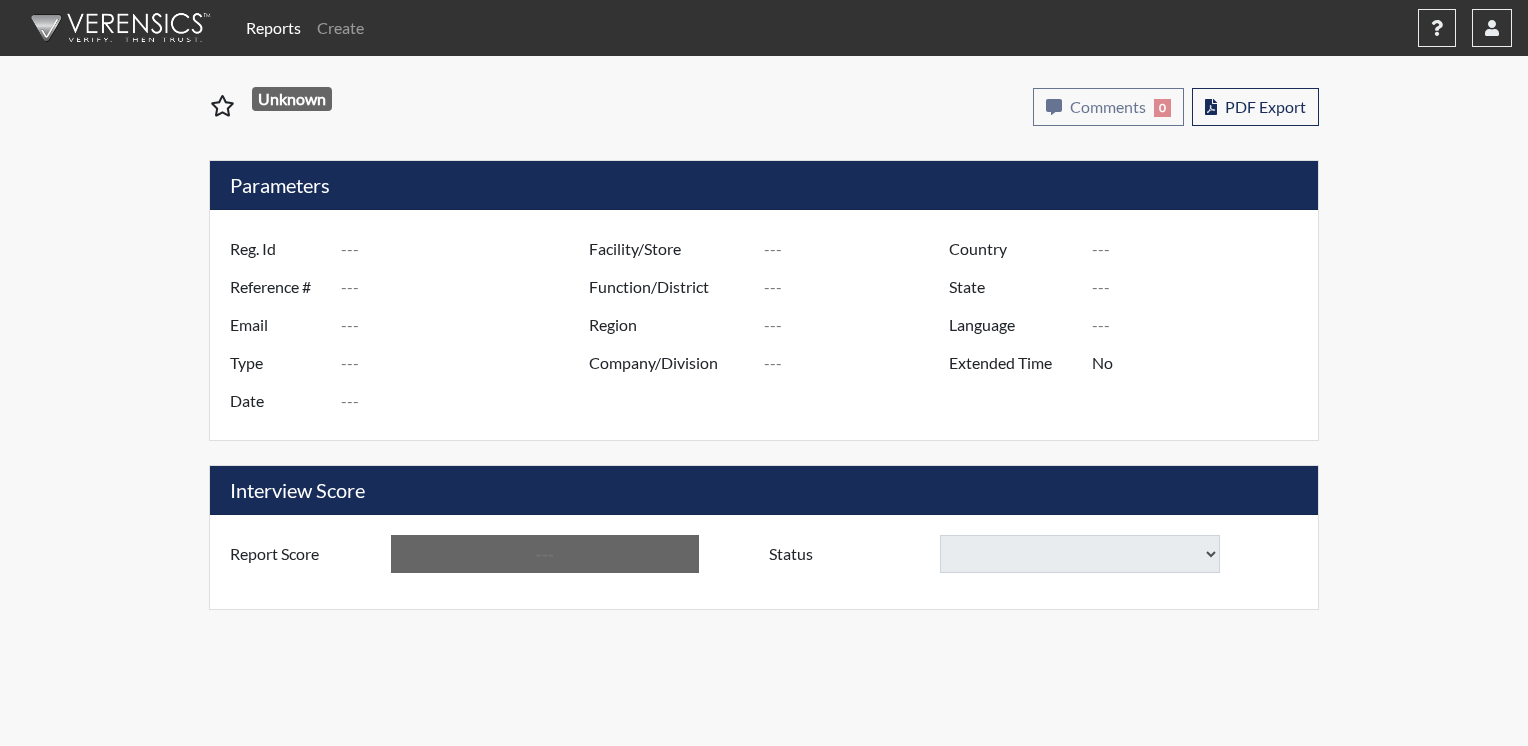 type on "[LAST]" 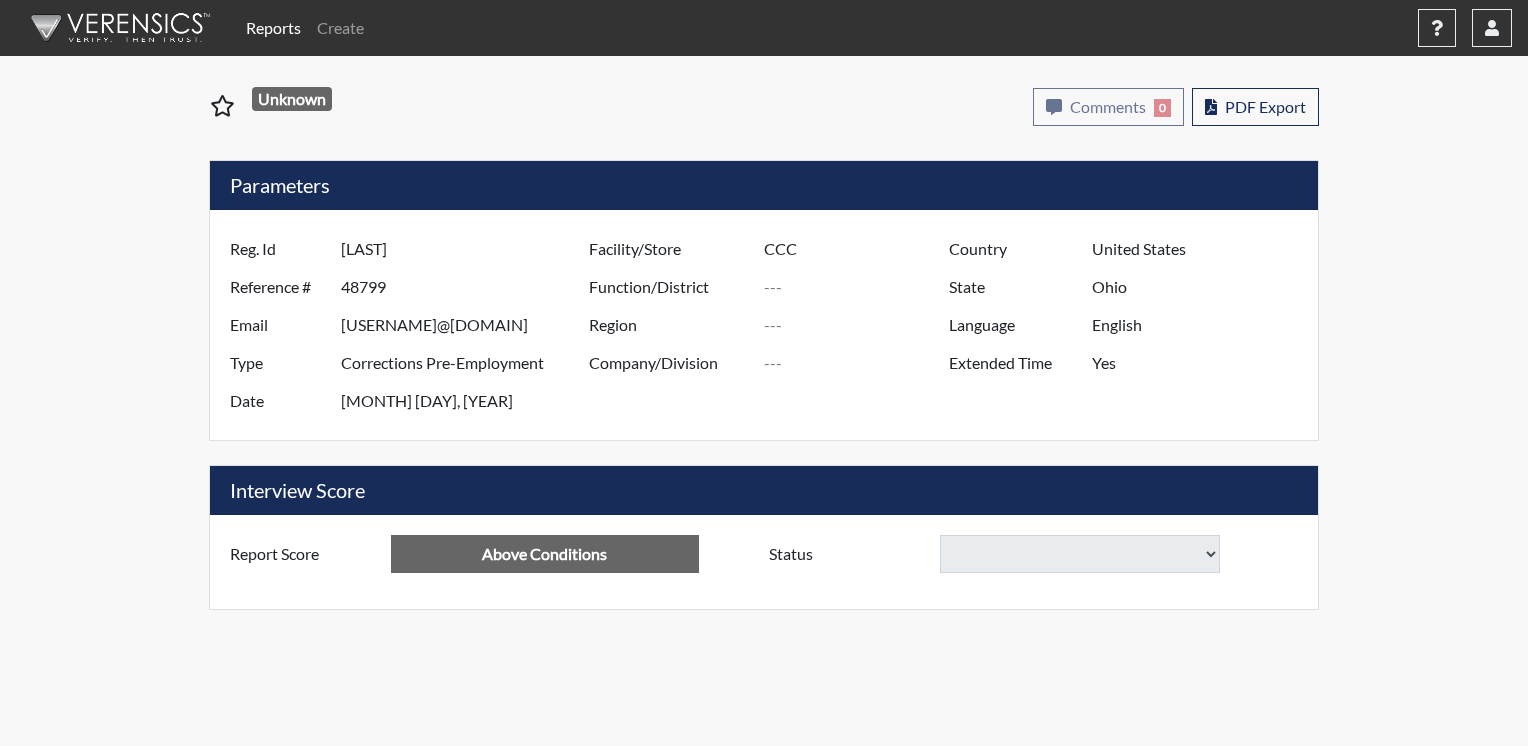 select 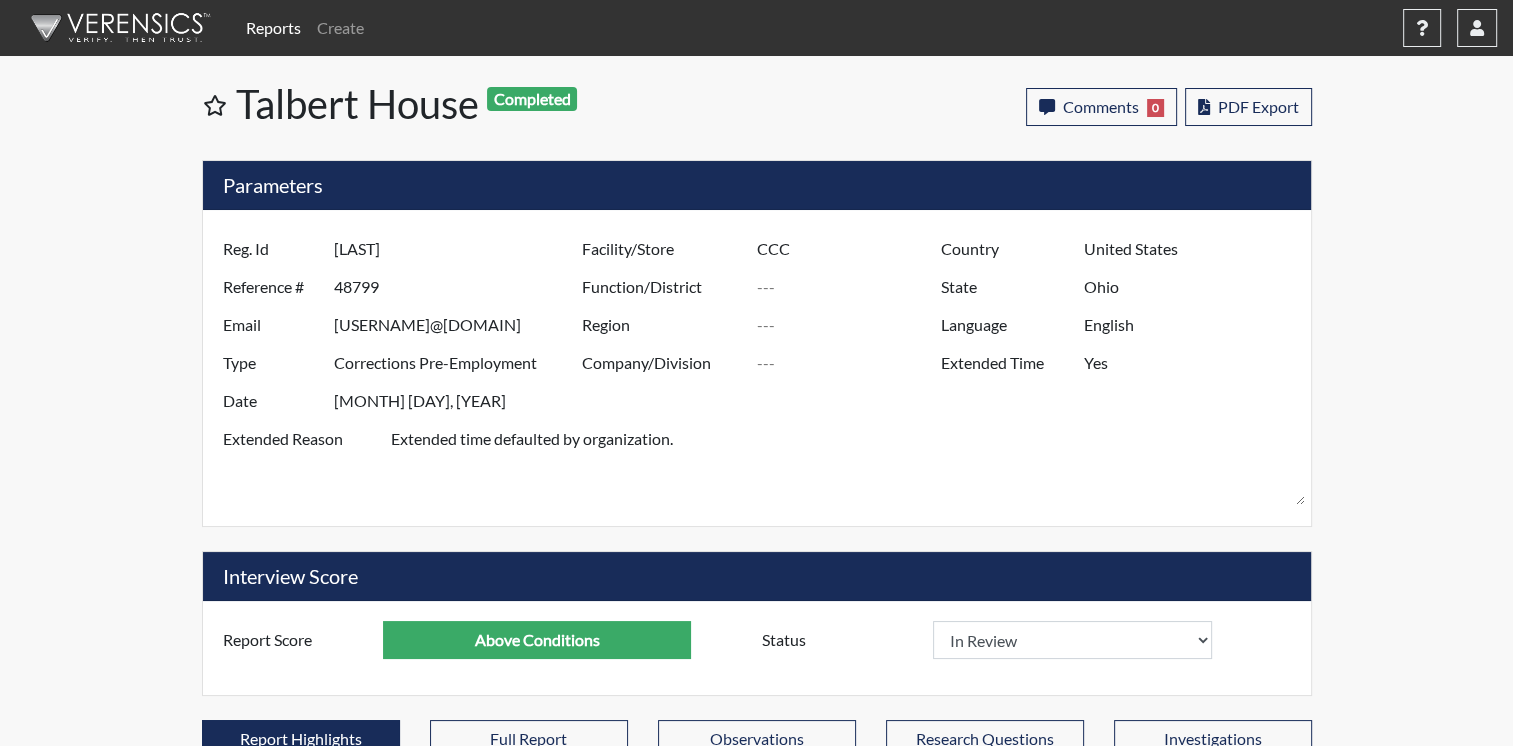 scroll, scrollTop: 999668, scrollLeft: 999168, axis: both 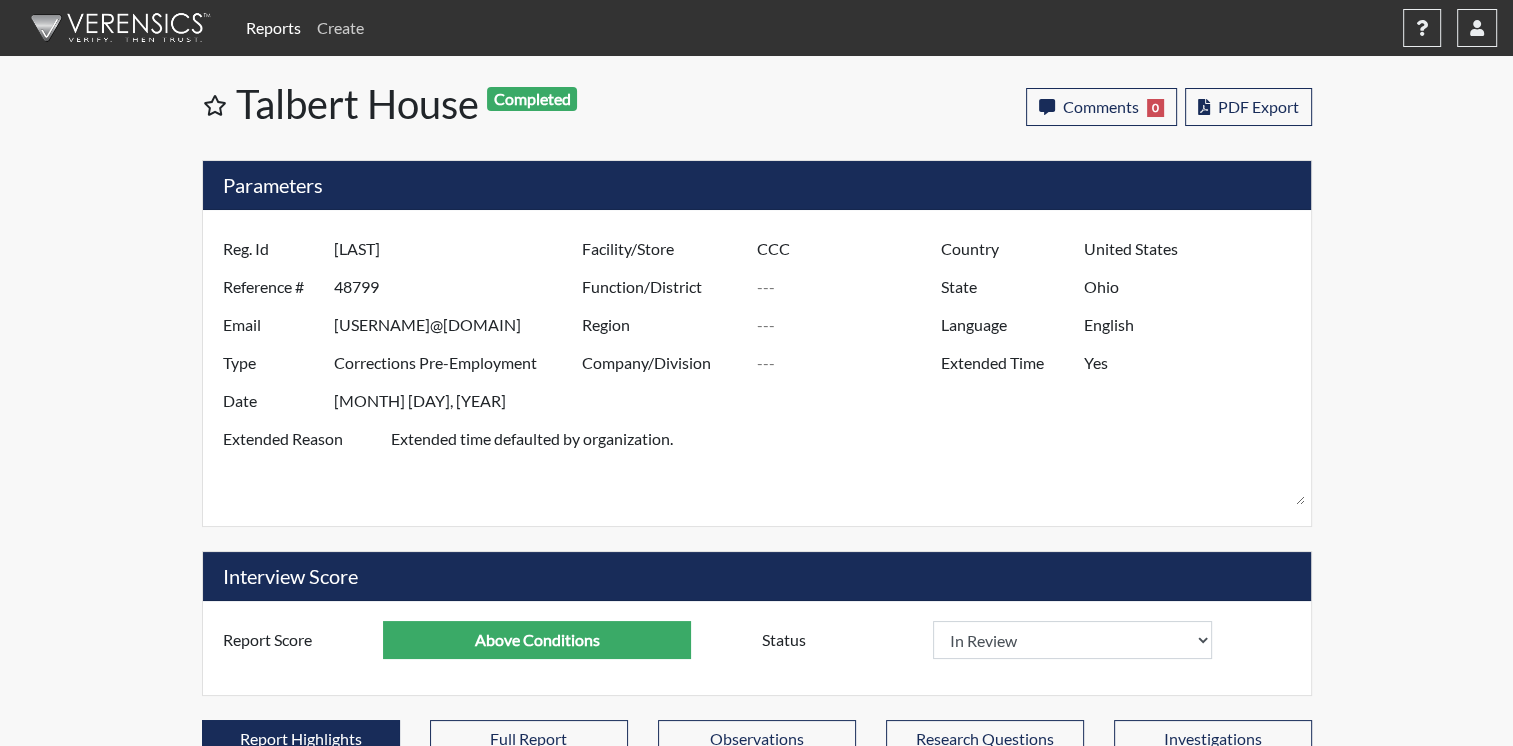 click on "Create" at bounding box center (340, 28) 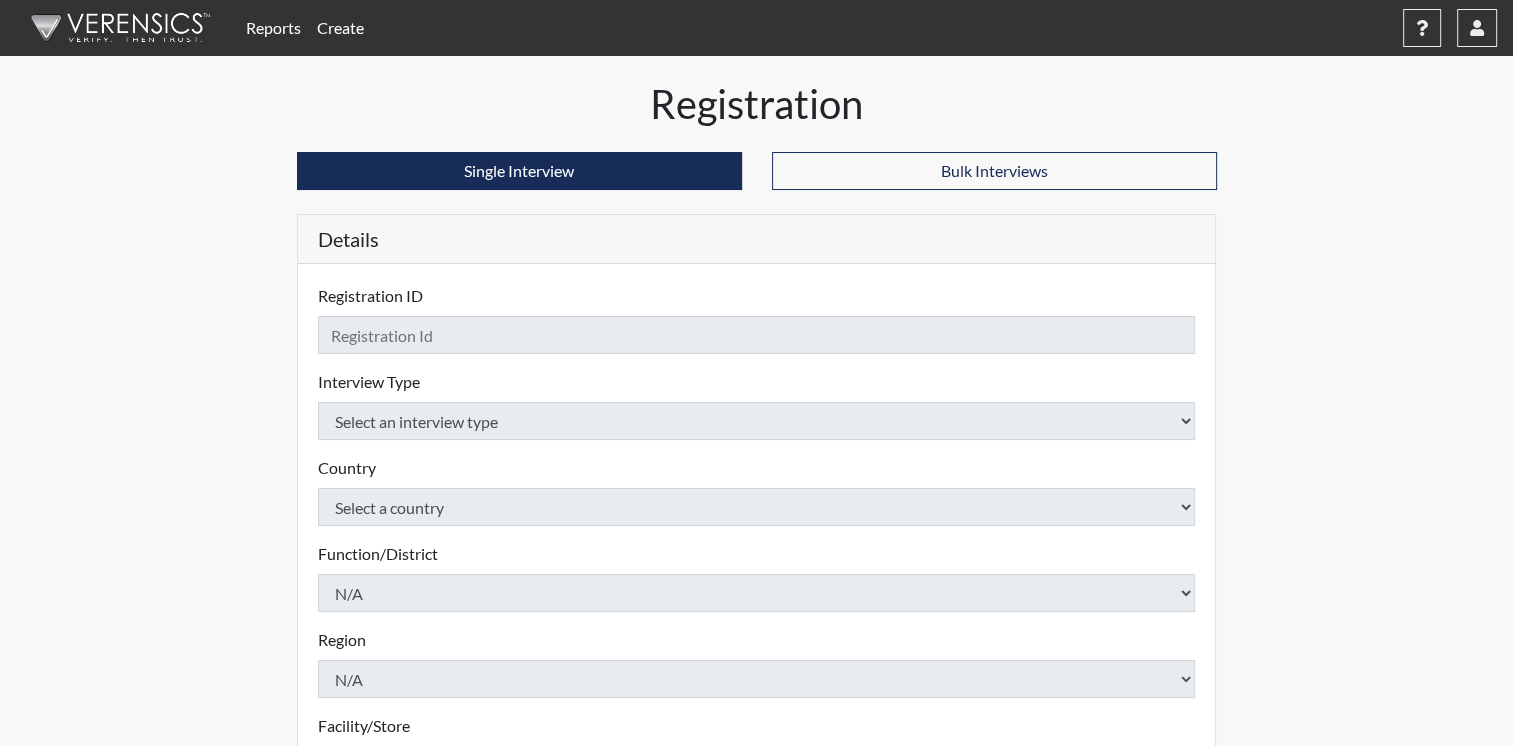 checkbox on "true" 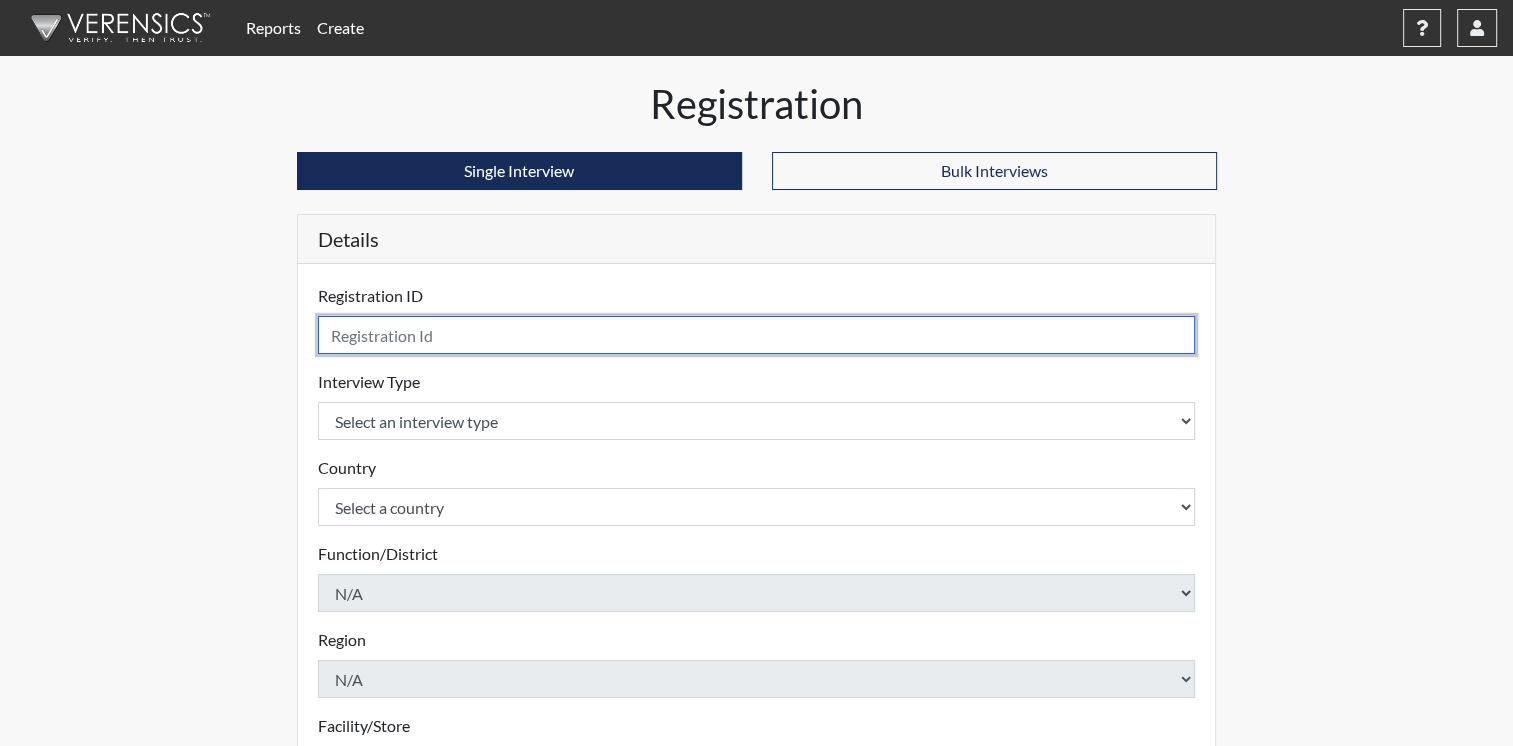 click at bounding box center [757, 335] 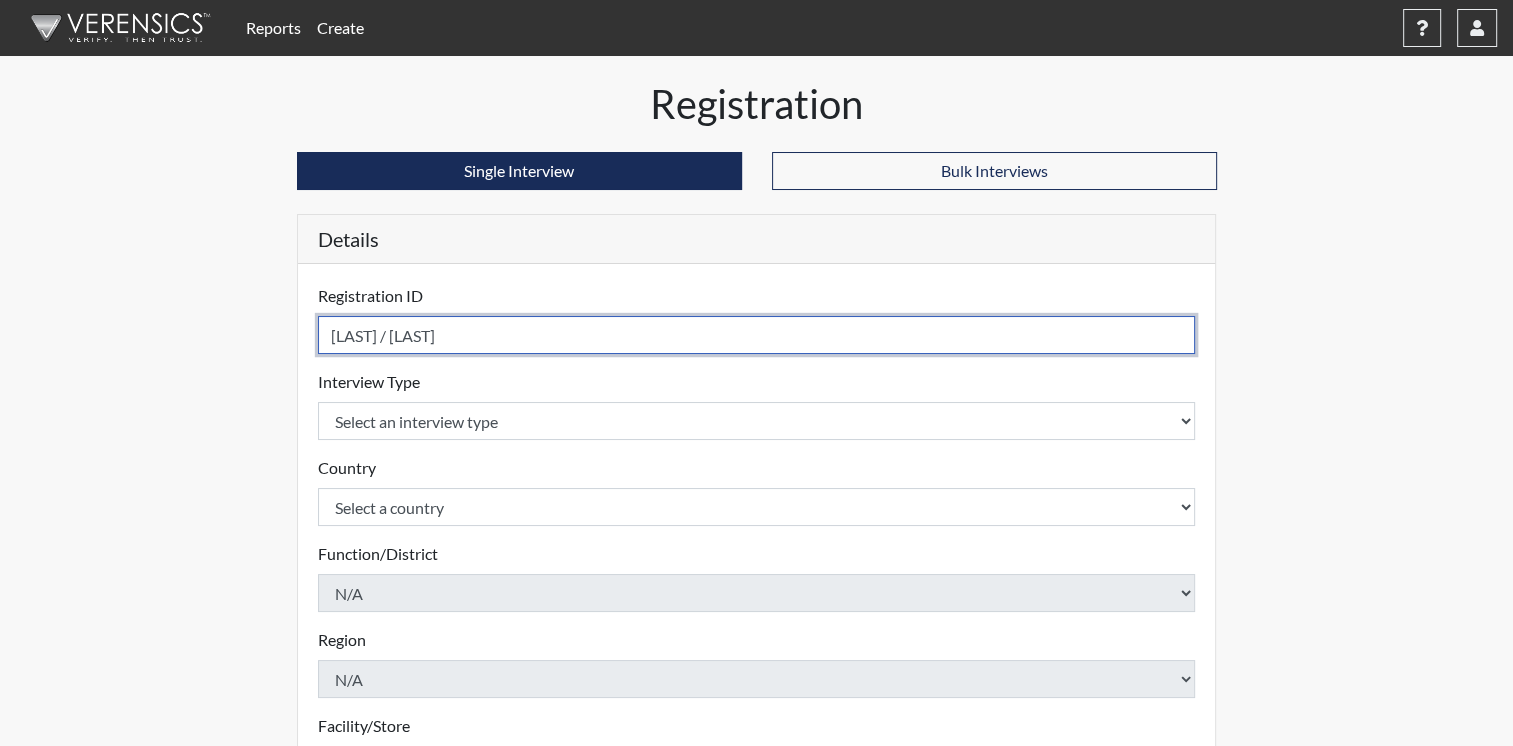 type on "[LAST] / [LAST]" 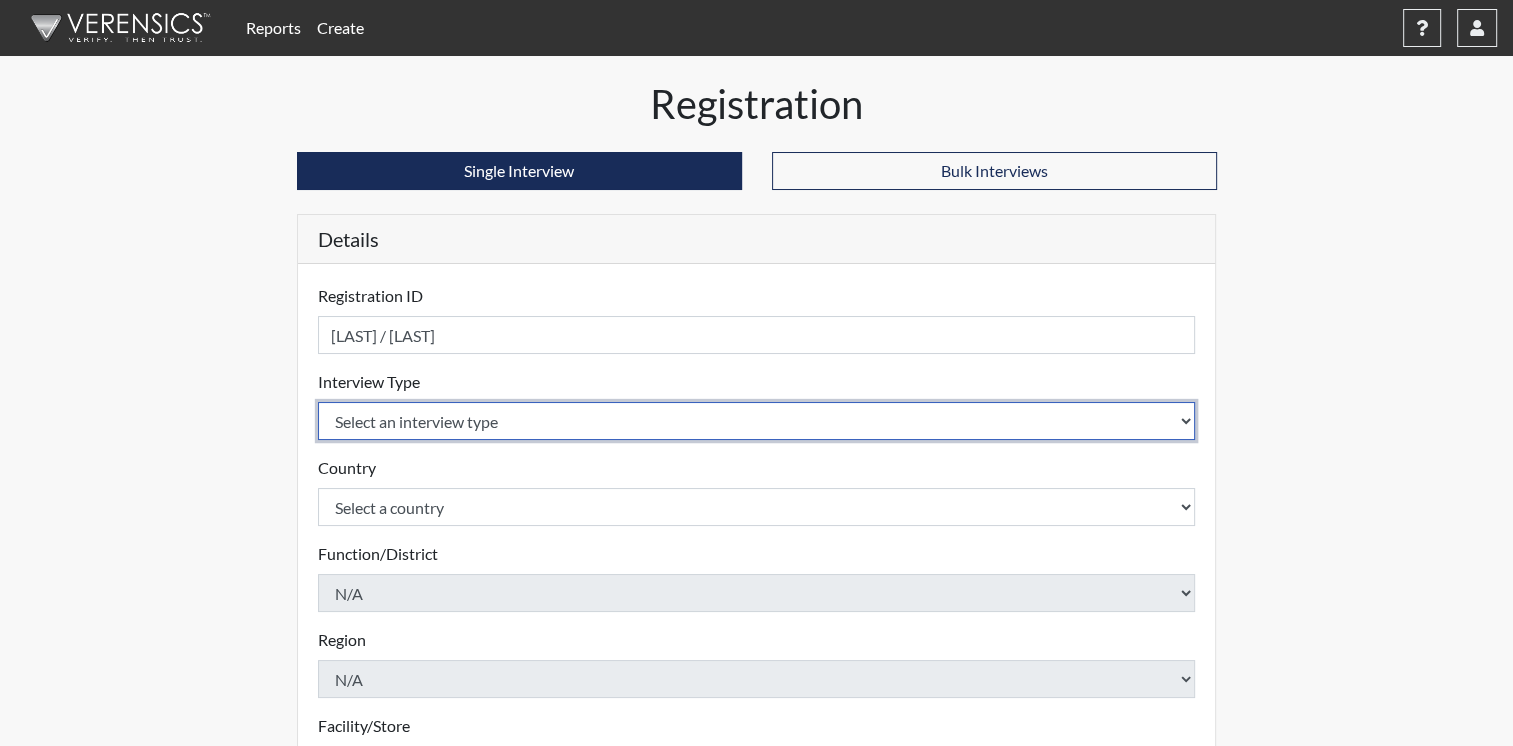 click on "Select an interview type  Corrections Pre-Employment" at bounding box center (757, 421) 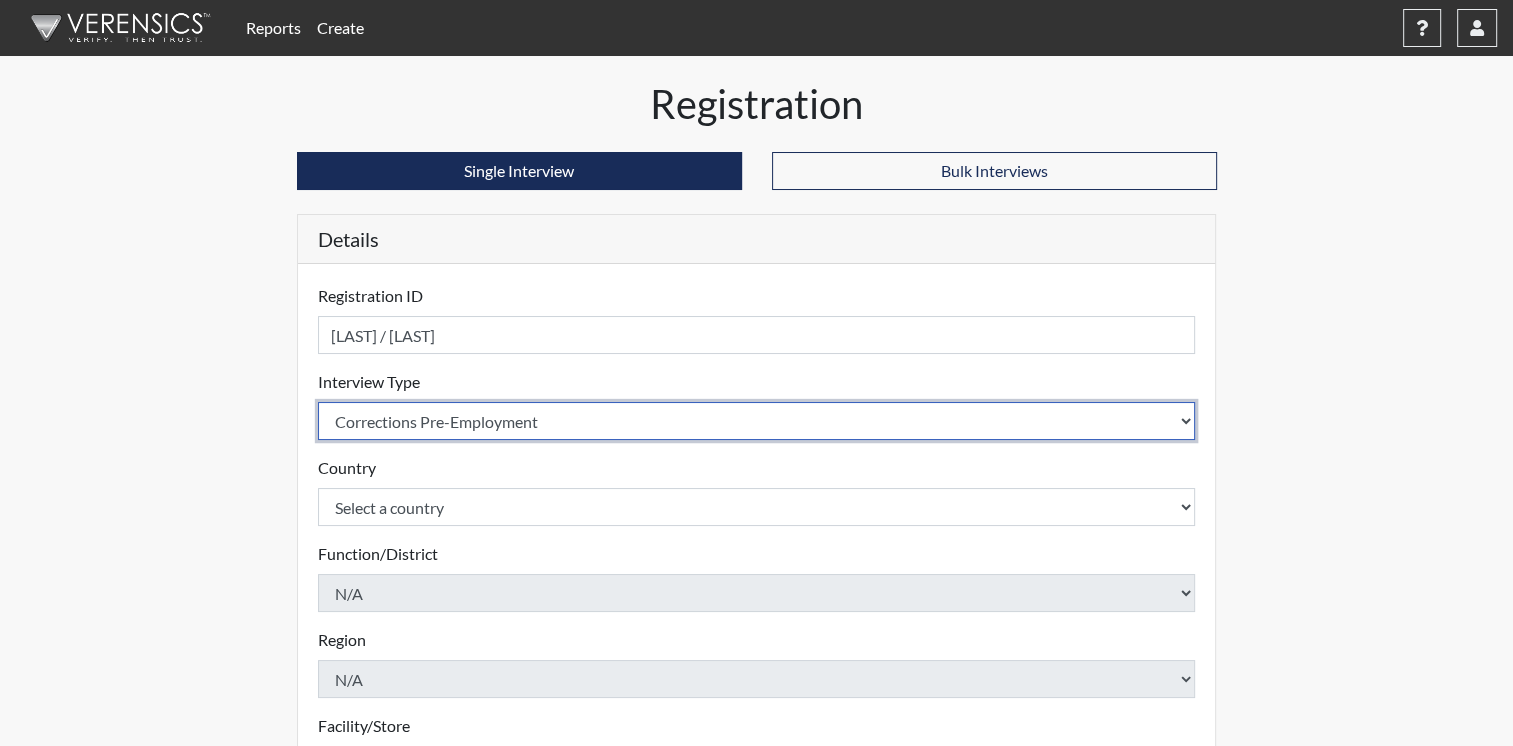 click on "Select an interview type  Corrections Pre-Employment" at bounding box center (757, 421) 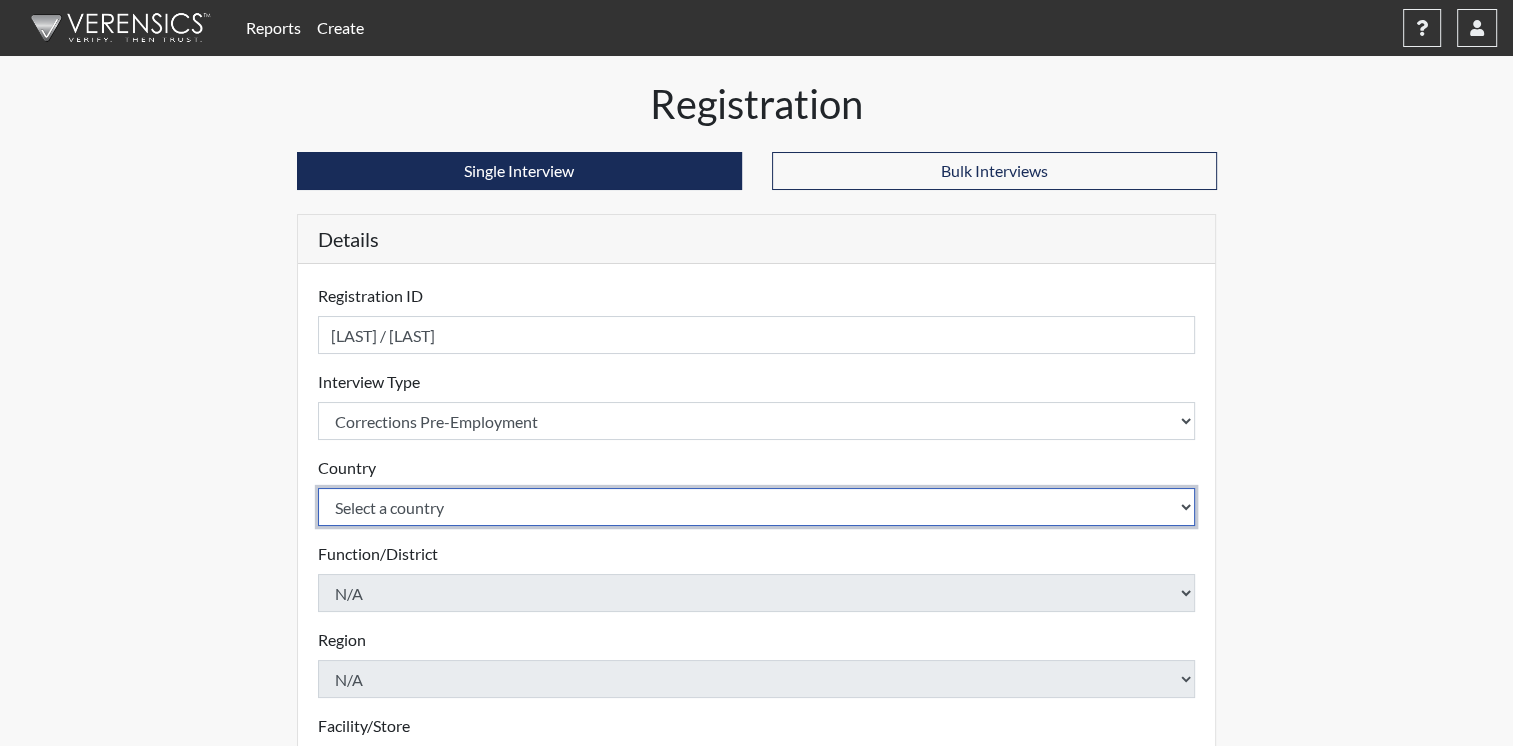 click on "Select a country  United States   Mexico" at bounding box center (757, 507) 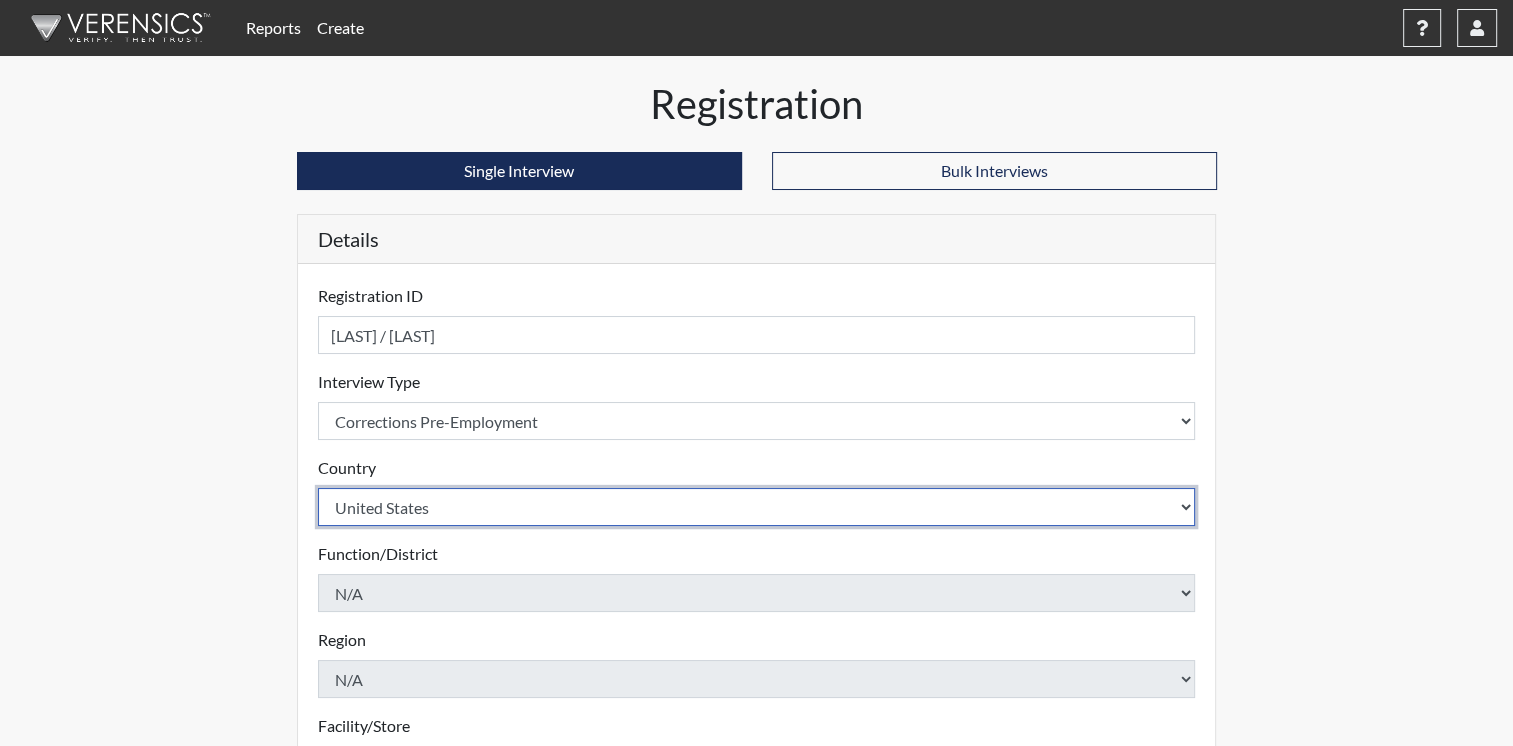 click on "Select a country  United States   Mexico" at bounding box center (757, 507) 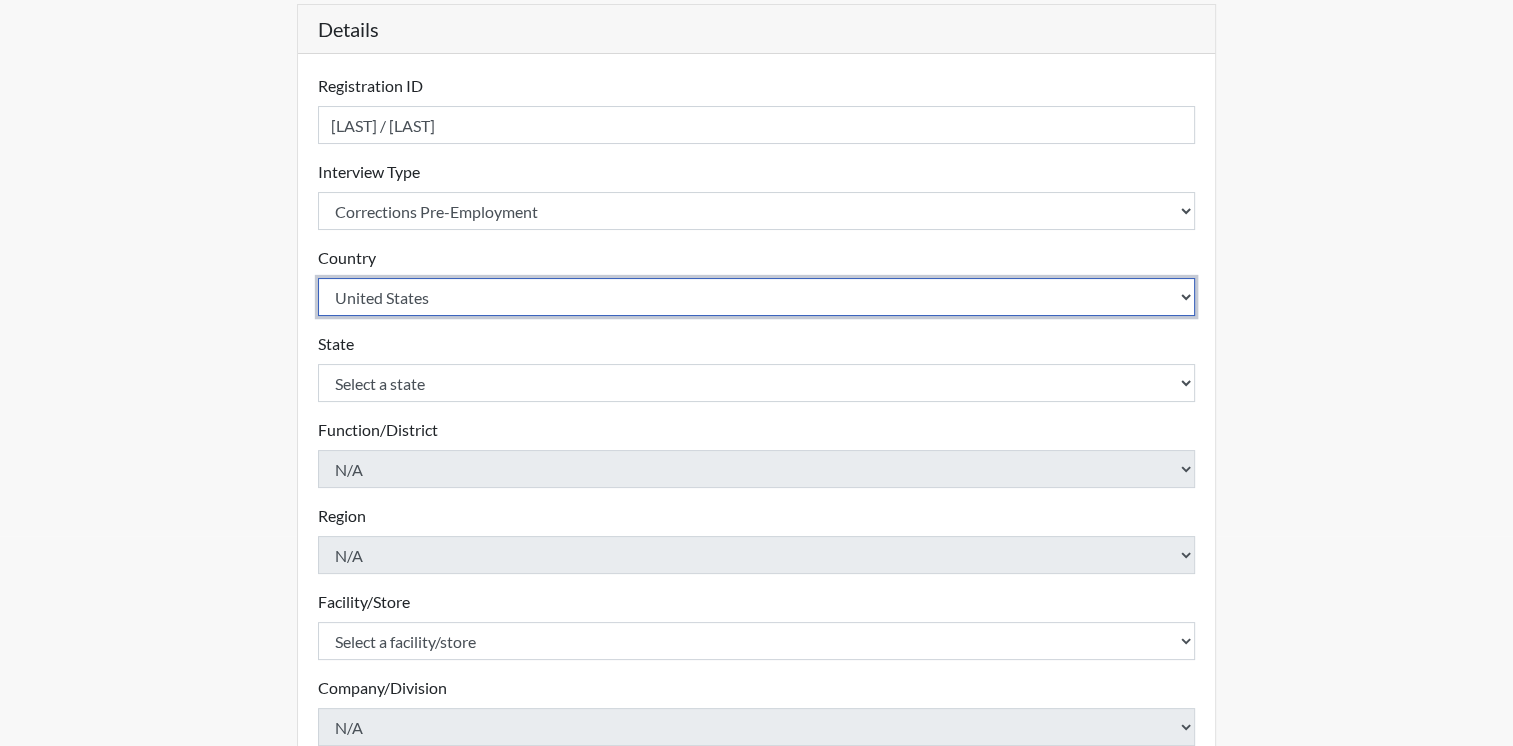 scroll, scrollTop: 211, scrollLeft: 0, axis: vertical 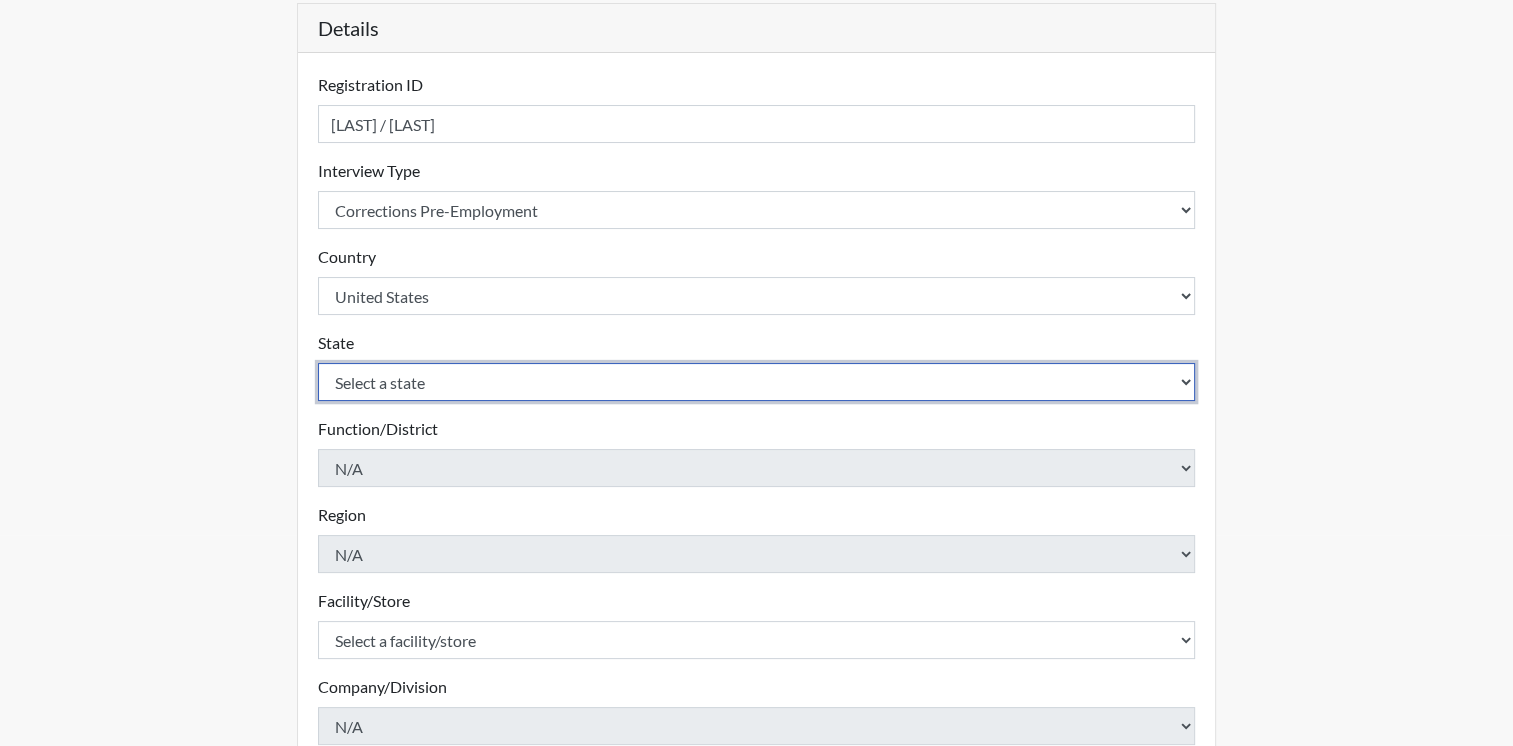 click on "Select a state  Alabama   Alaska   Arizona   Arkansas   California   Colorado   Connecticut   Delaware   Florida   Georgia   Hawaii   Idaho   Illinois   Indiana   Iowa   Kansas   Kentucky   Louisiana   Maine   Maryland   Massachusetts   Michigan   Minnesota   Mississippi   Missouri   Montana   Nebraska   Nevada   New Hampshire   New Jersey   New Mexico   New York   North Carolina   North Dakota   Ohio   Oklahoma   Oregon   Pennsylvania   Rhode Island   South Carolina   South Dakota   Tennessee   Texas   Utah   Vermont   Virginia   Washington   West Virginia   Wisconsin   Wyoming" at bounding box center [757, 382] 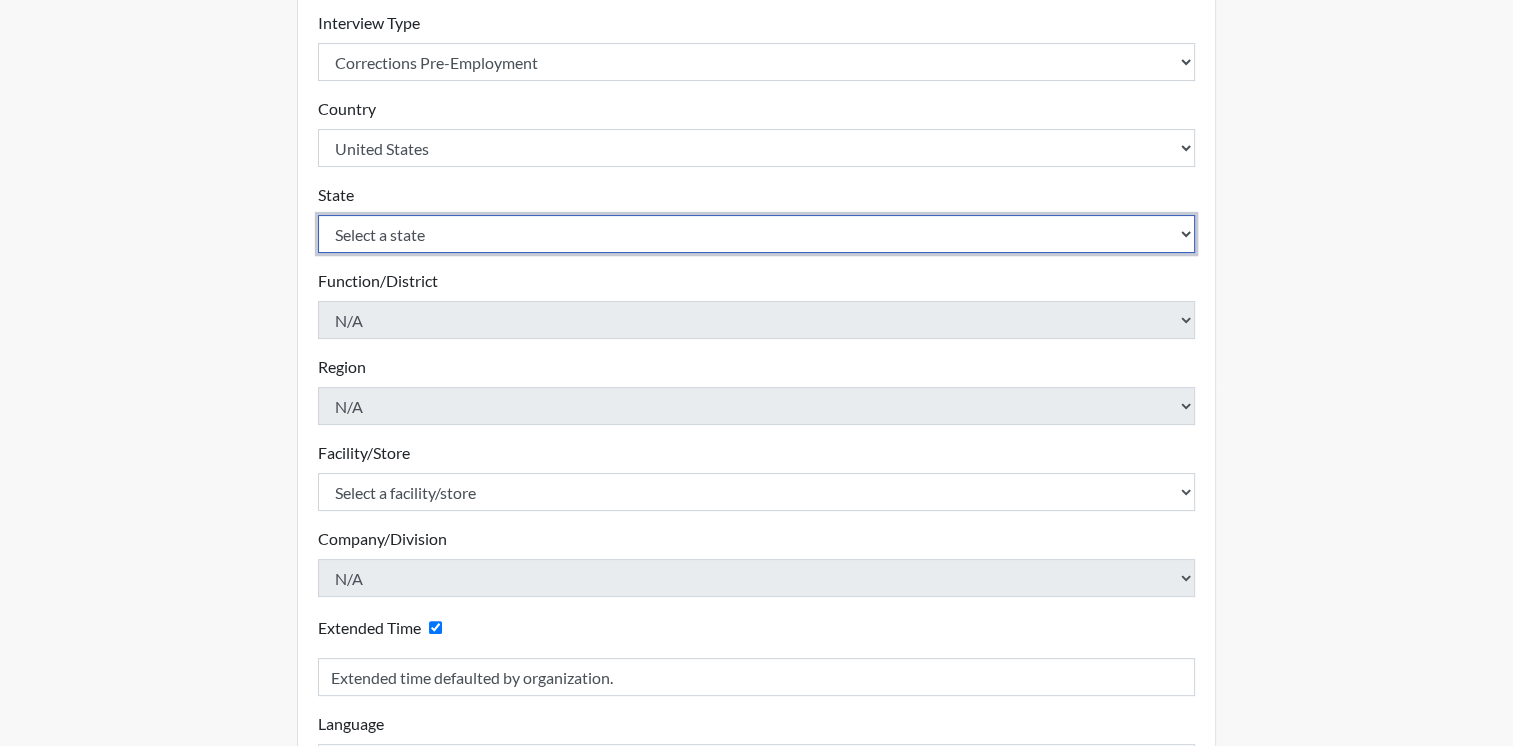 scroll, scrollTop: 371, scrollLeft: 0, axis: vertical 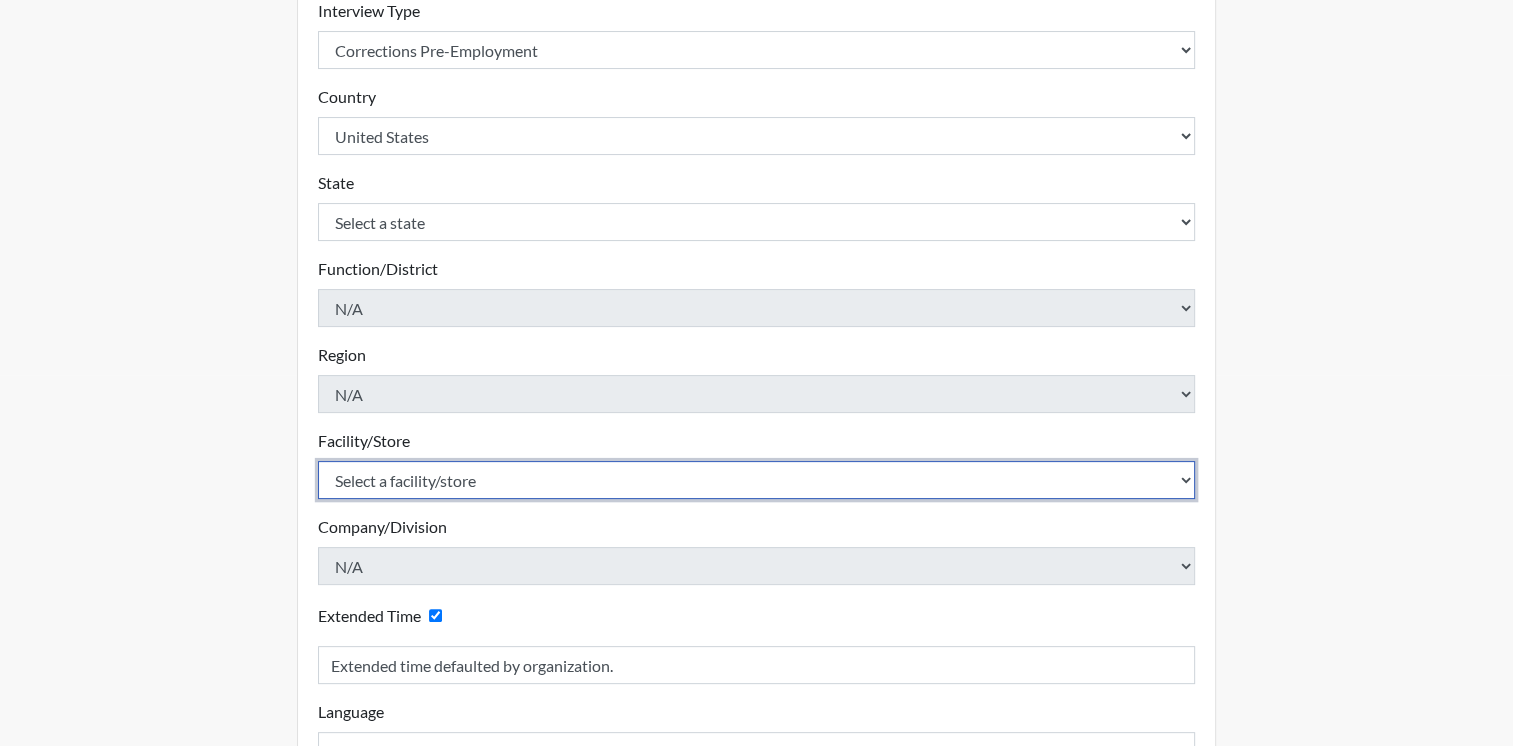 click on "Select a facility/store ADAPT CCC Pathways/Cornerstone Spring Grove TCC" at bounding box center [757, 480] 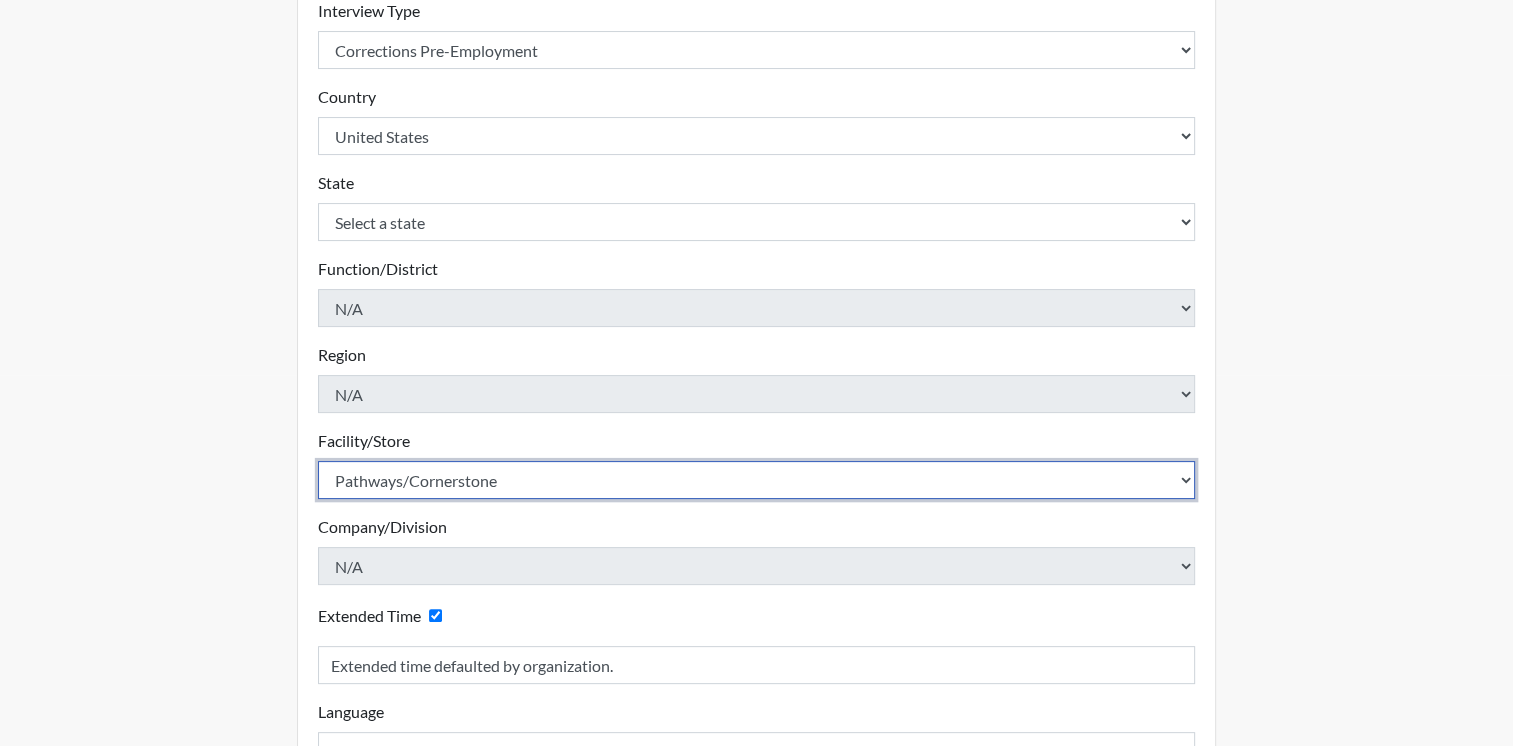 click on "Select a facility/store ADAPT CCC Pathways/Cornerstone Spring Grove TCC" at bounding box center [757, 480] 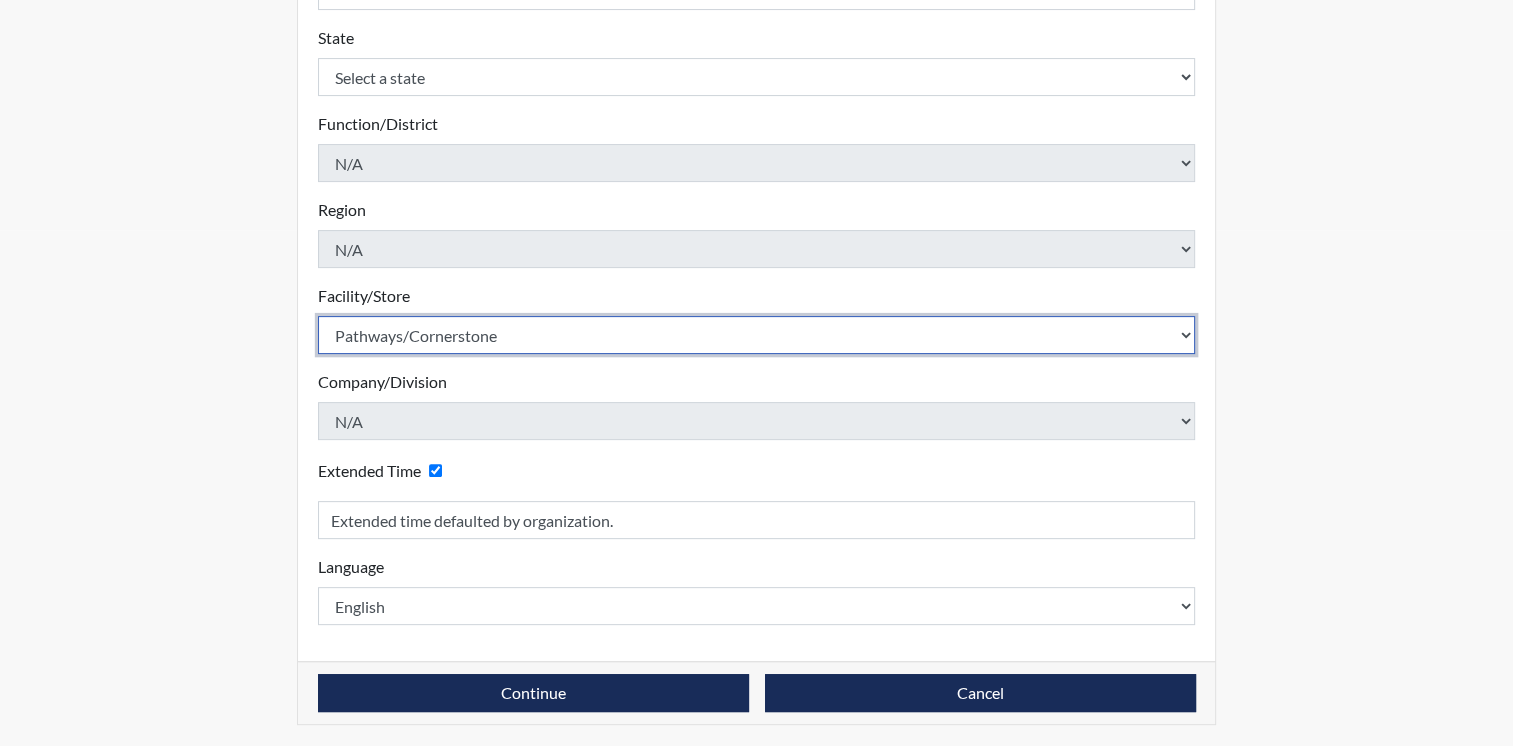 scroll, scrollTop: 516, scrollLeft: 0, axis: vertical 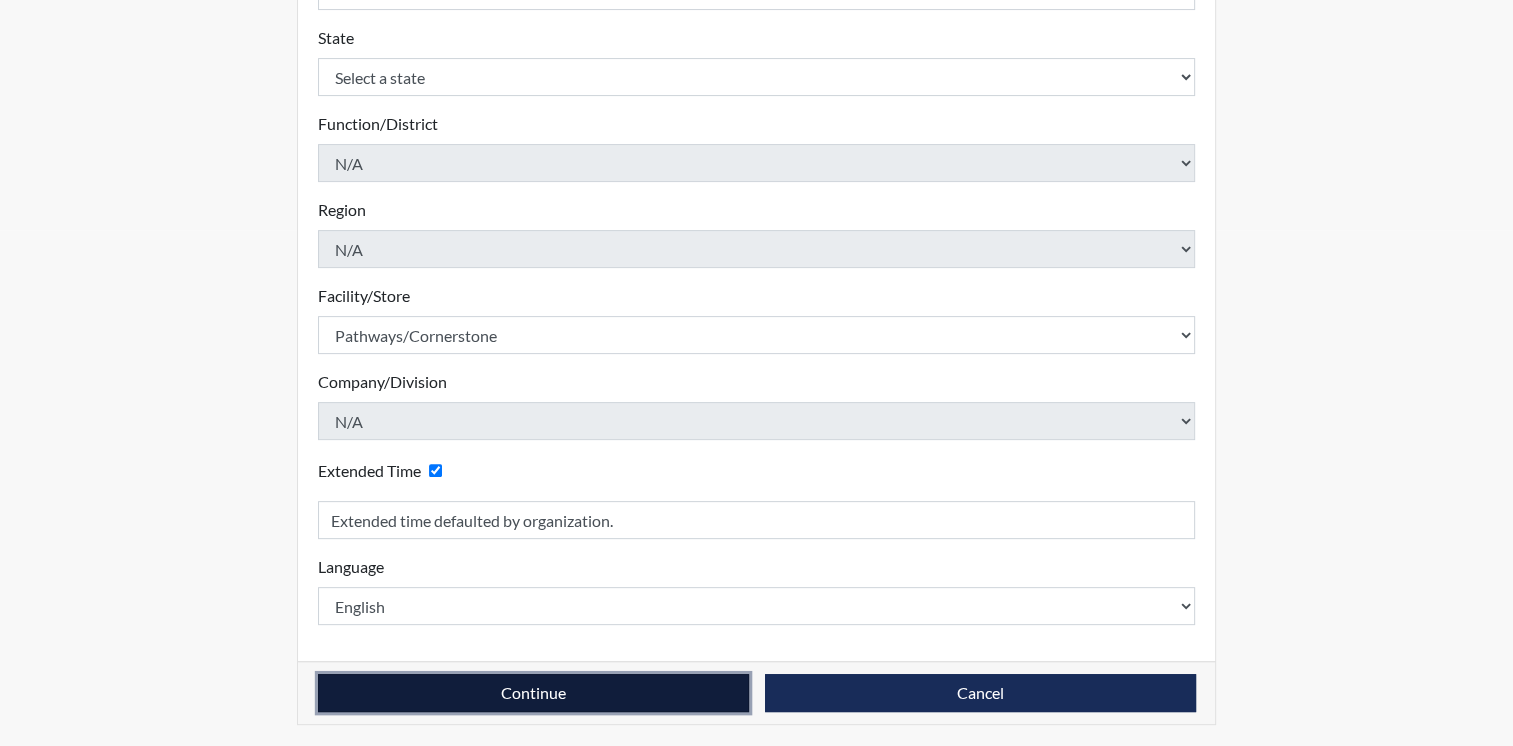click on "Continue" at bounding box center [533, 693] 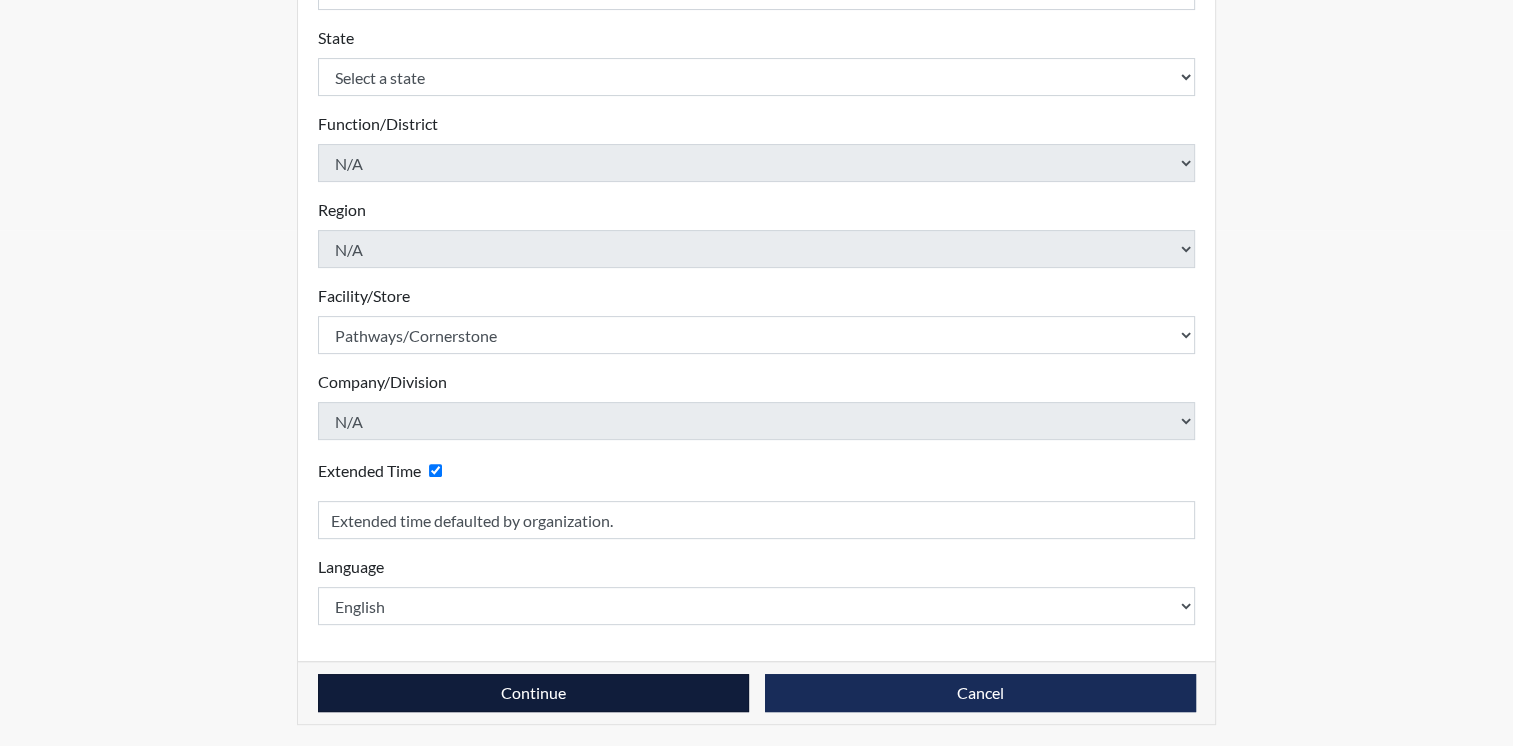scroll, scrollTop: 0, scrollLeft: 0, axis: both 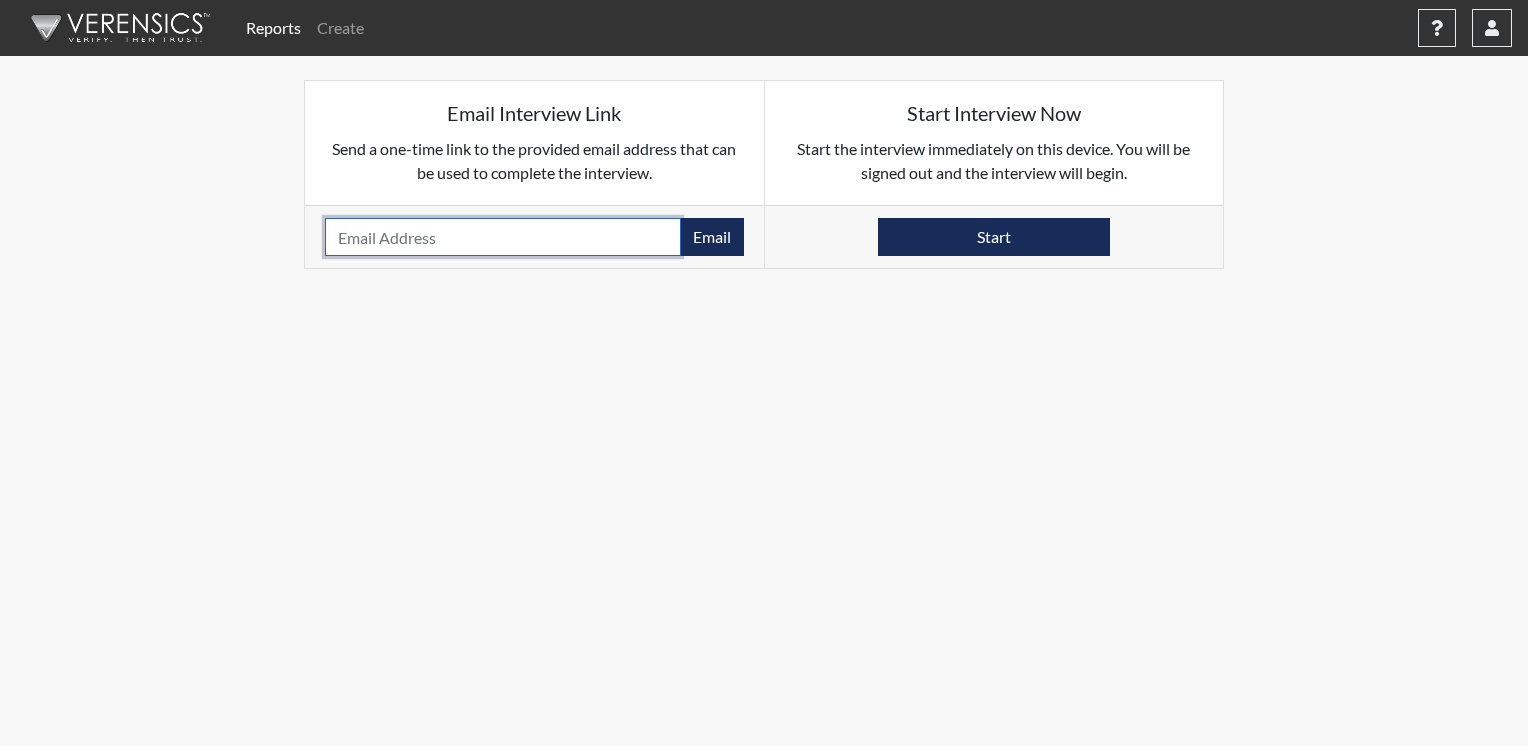 click at bounding box center [503, 237] 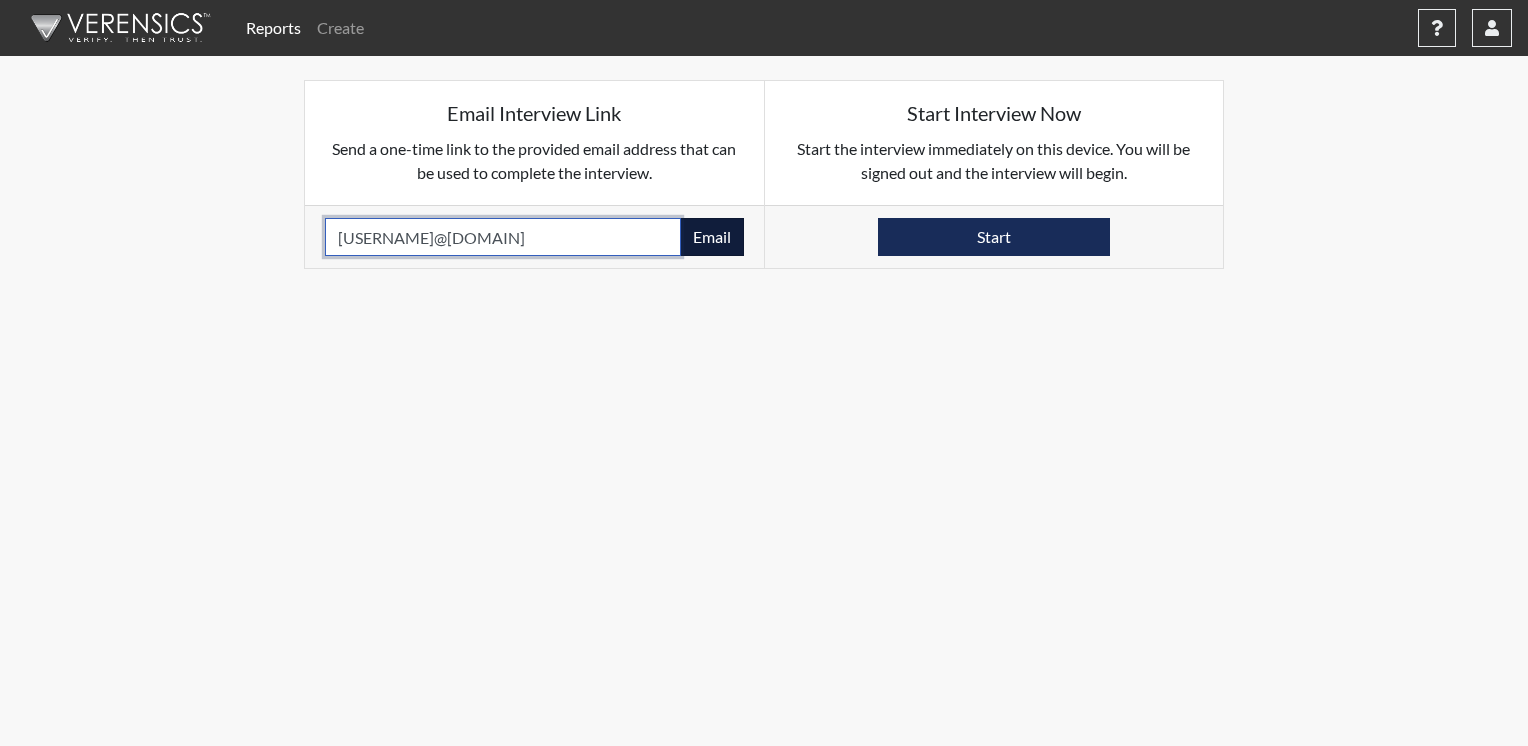 type on "[USERNAME]@[DOMAIN]" 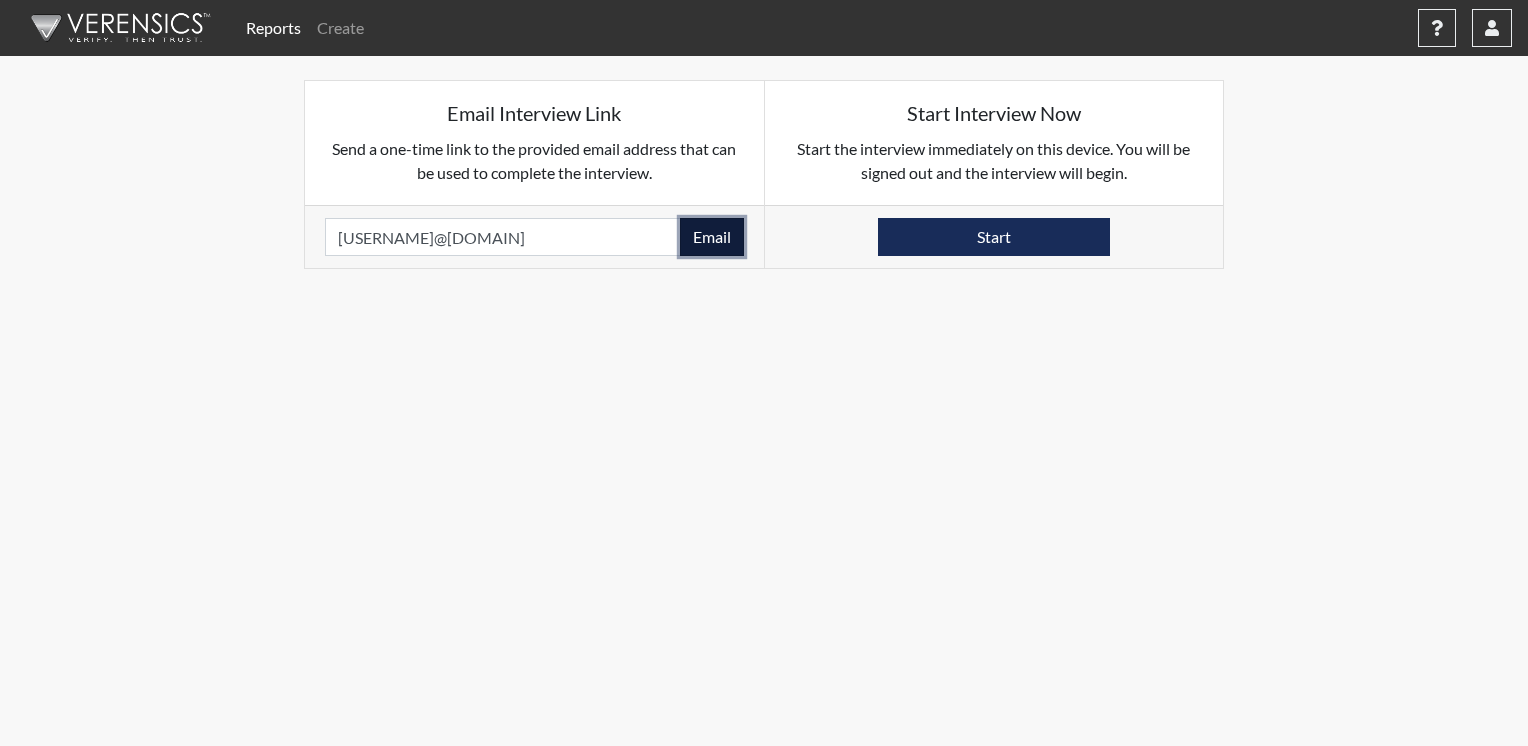 click on "Email" at bounding box center [712, 237] 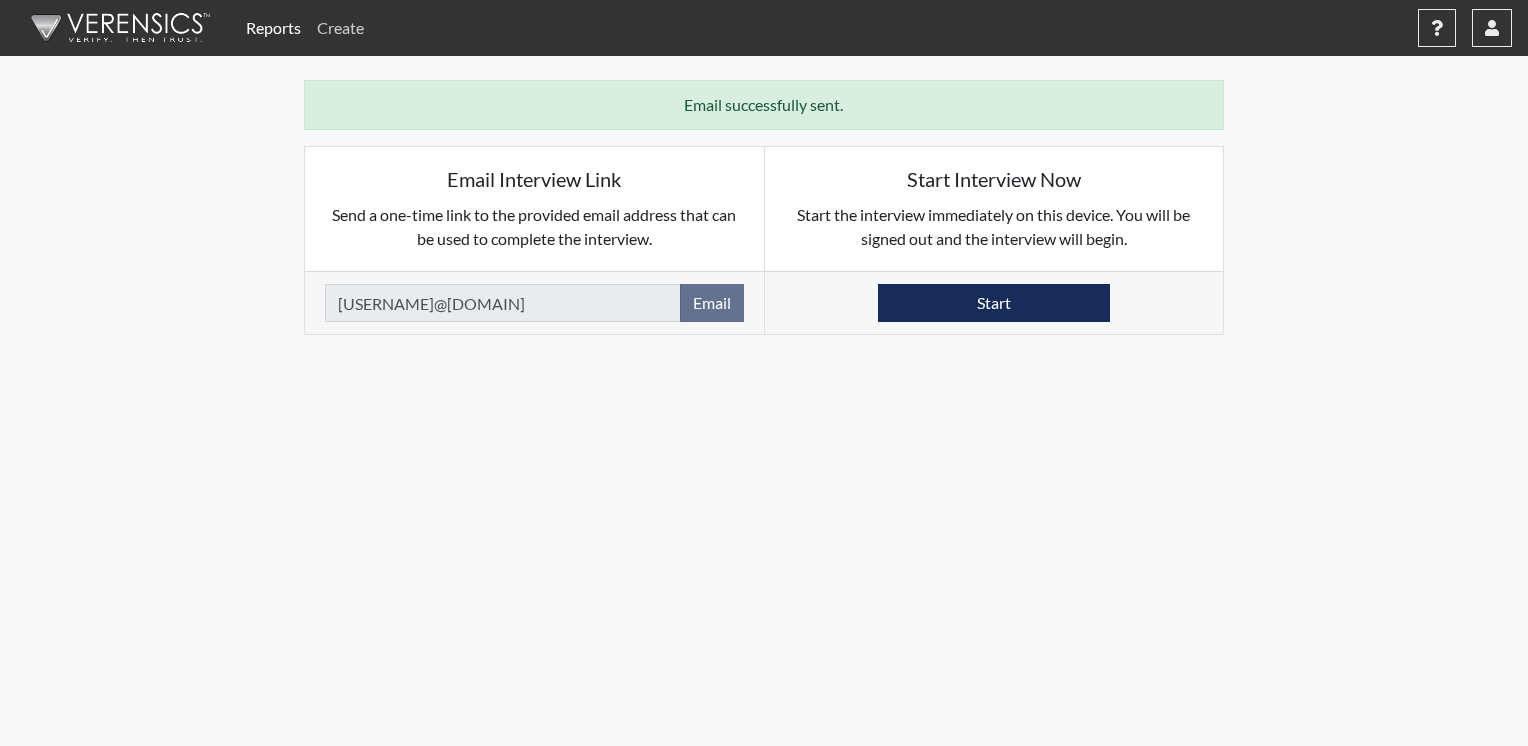 click on "Create" at bounding box center (340, 28) 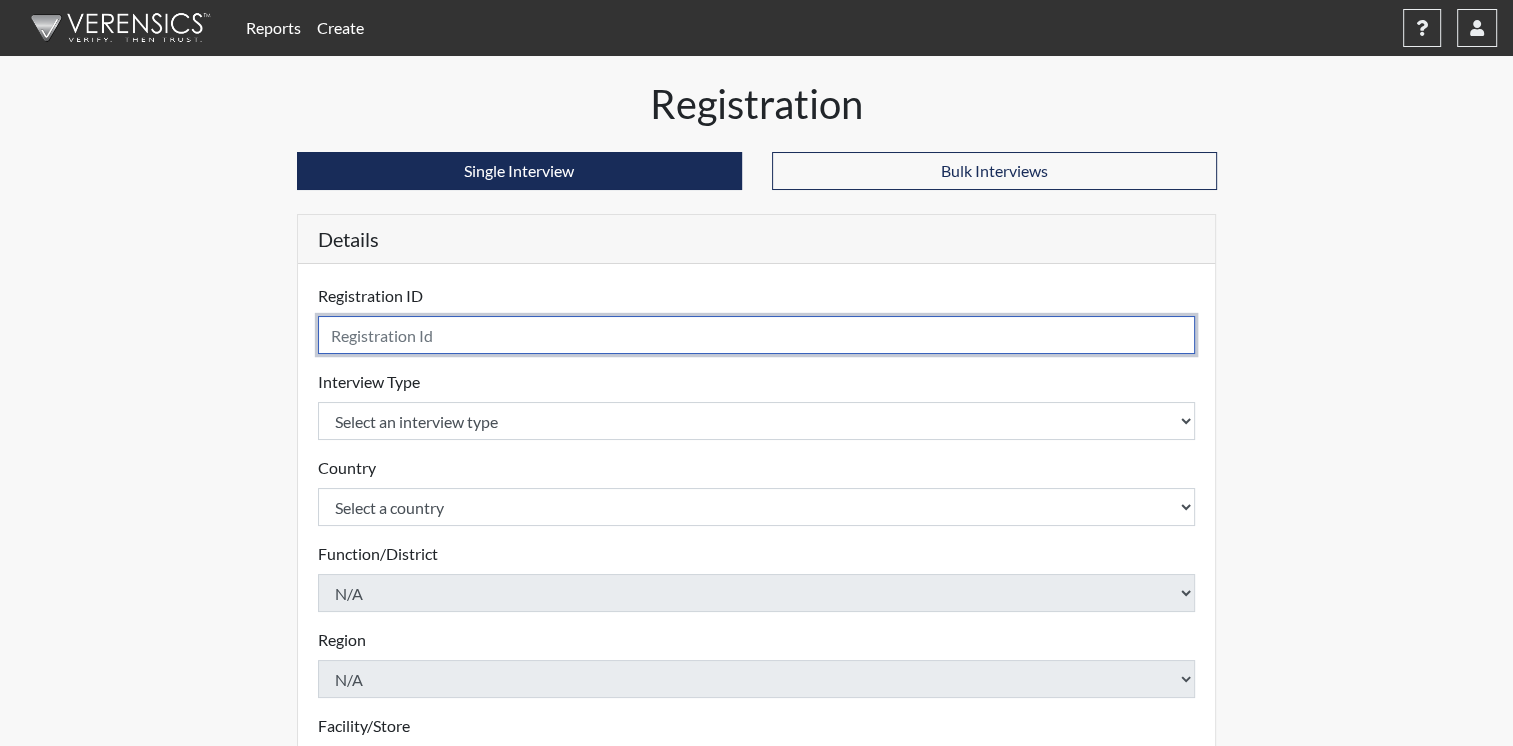 click at bounding box center [757, 335] 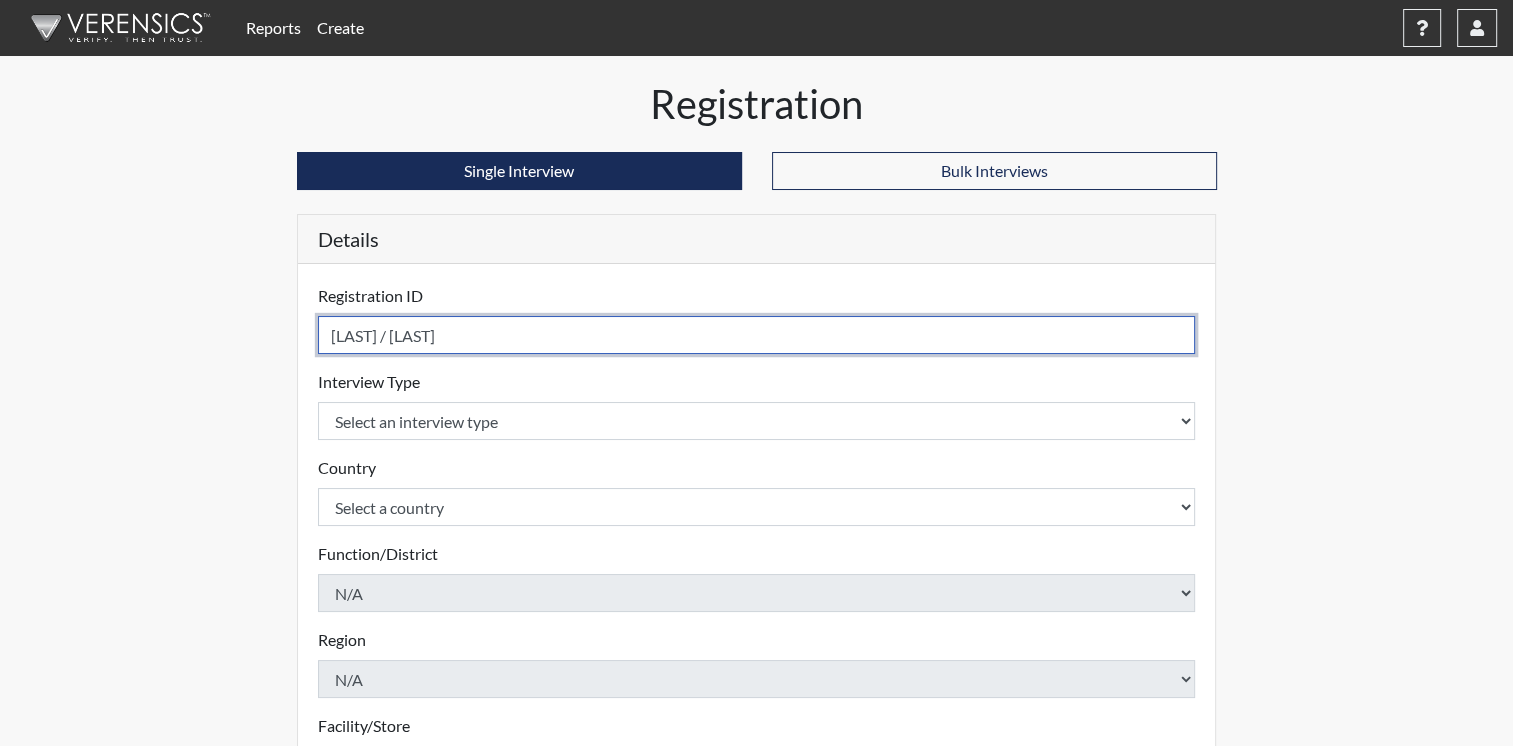 type on "[LAST] / [LAST]" 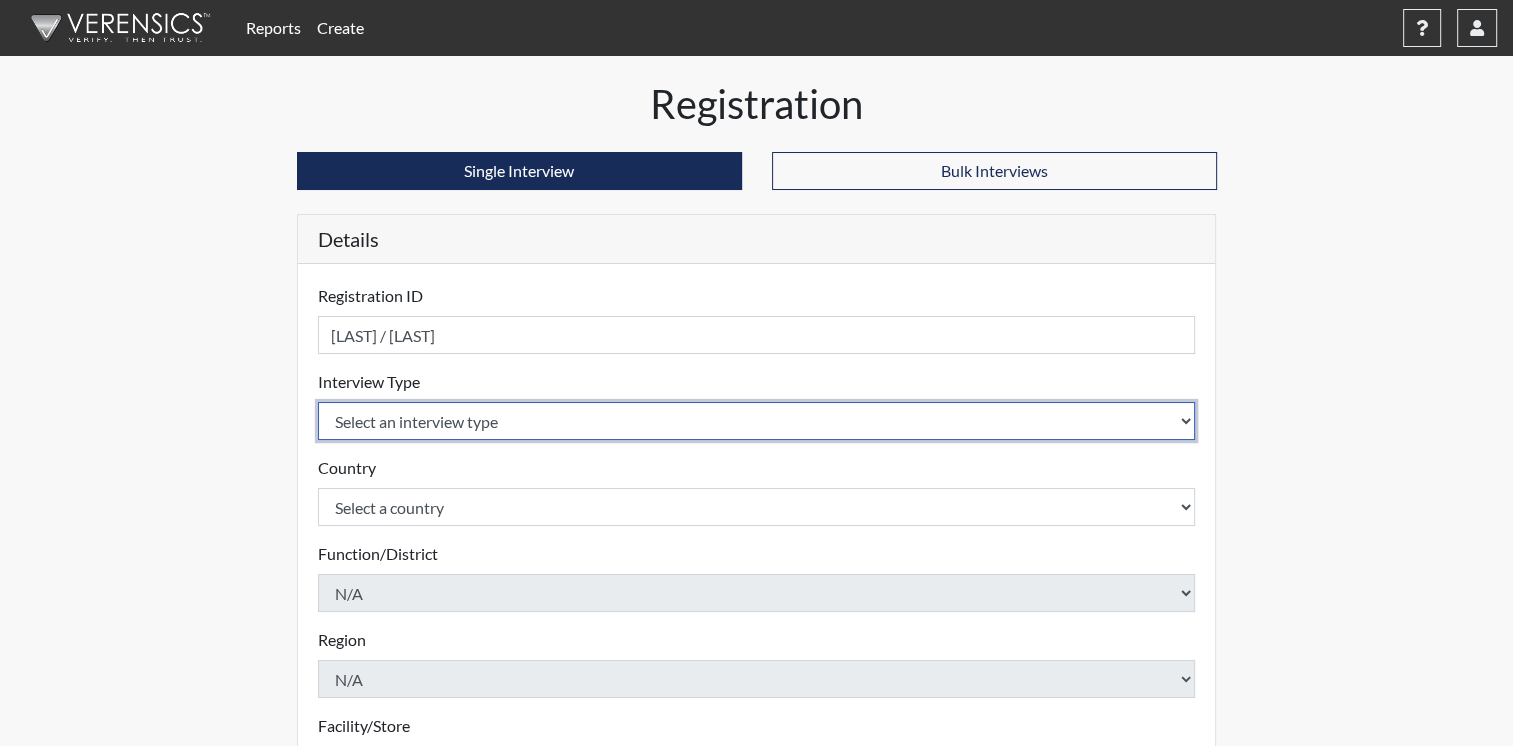 click on "Select an interview type  Corrections Pre-Employment" at bounding box center [757, 421] 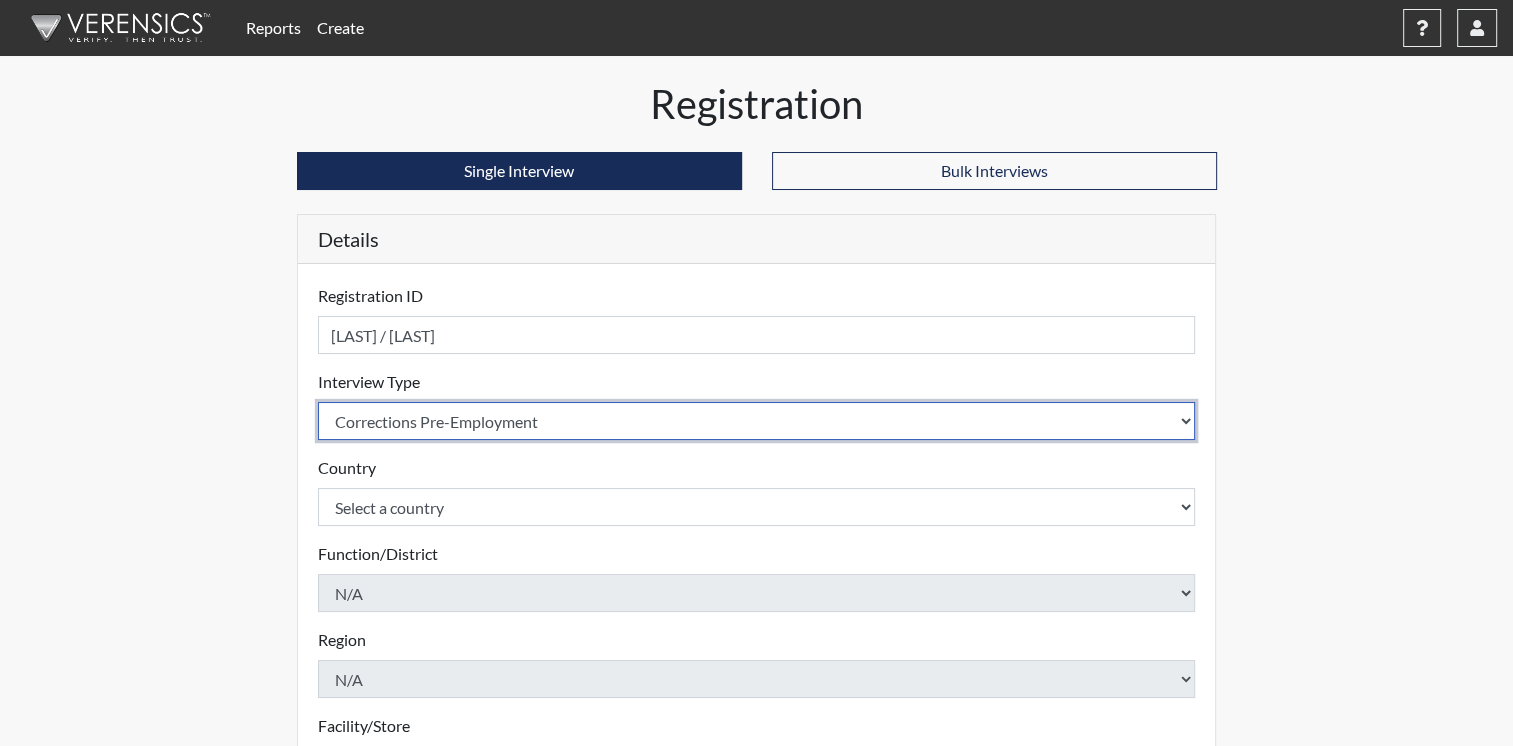 click on "Select an interview type  Corrections Pre-Employment" at bounding box center (757, 421) 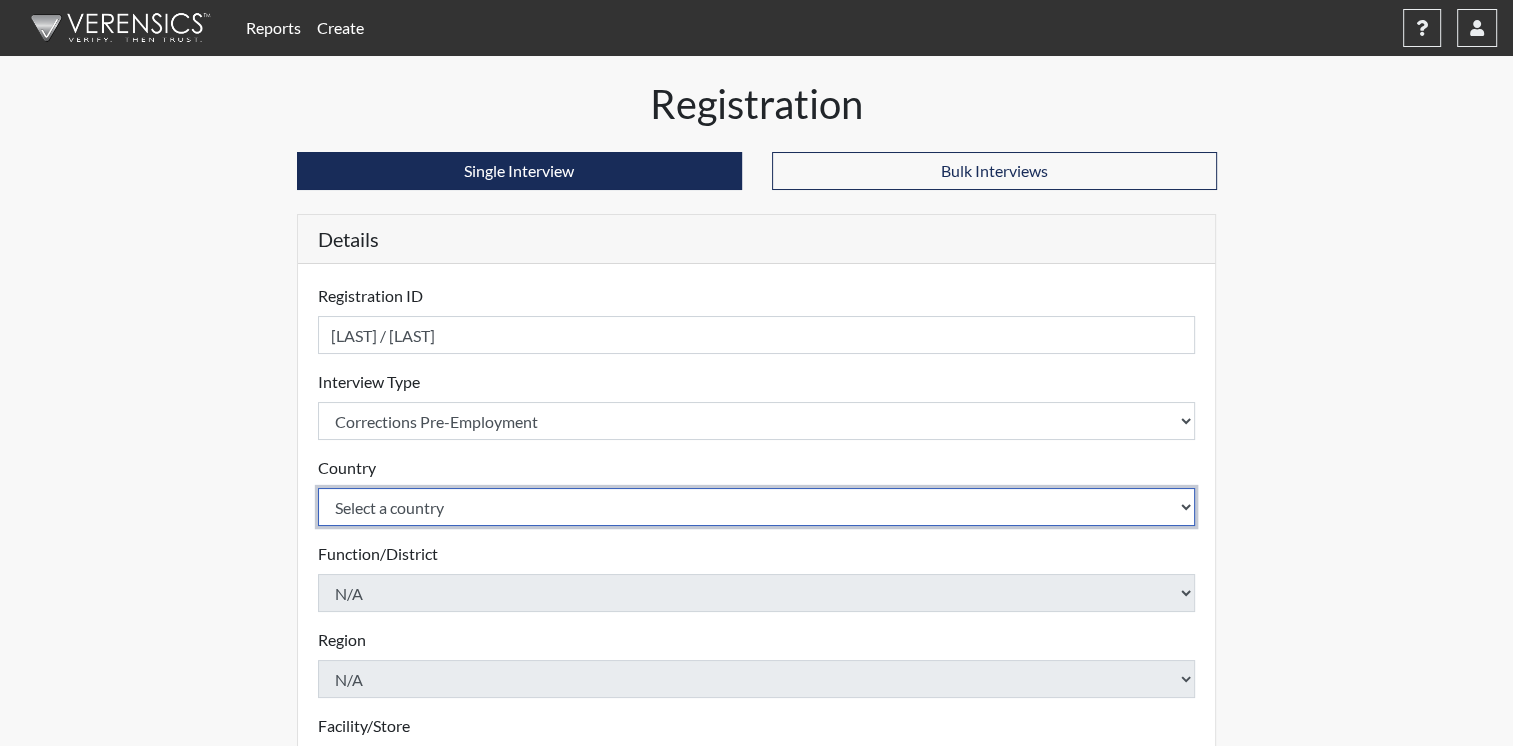click on "Select a country  United States   Mexico" at bounding box center (757, 507) 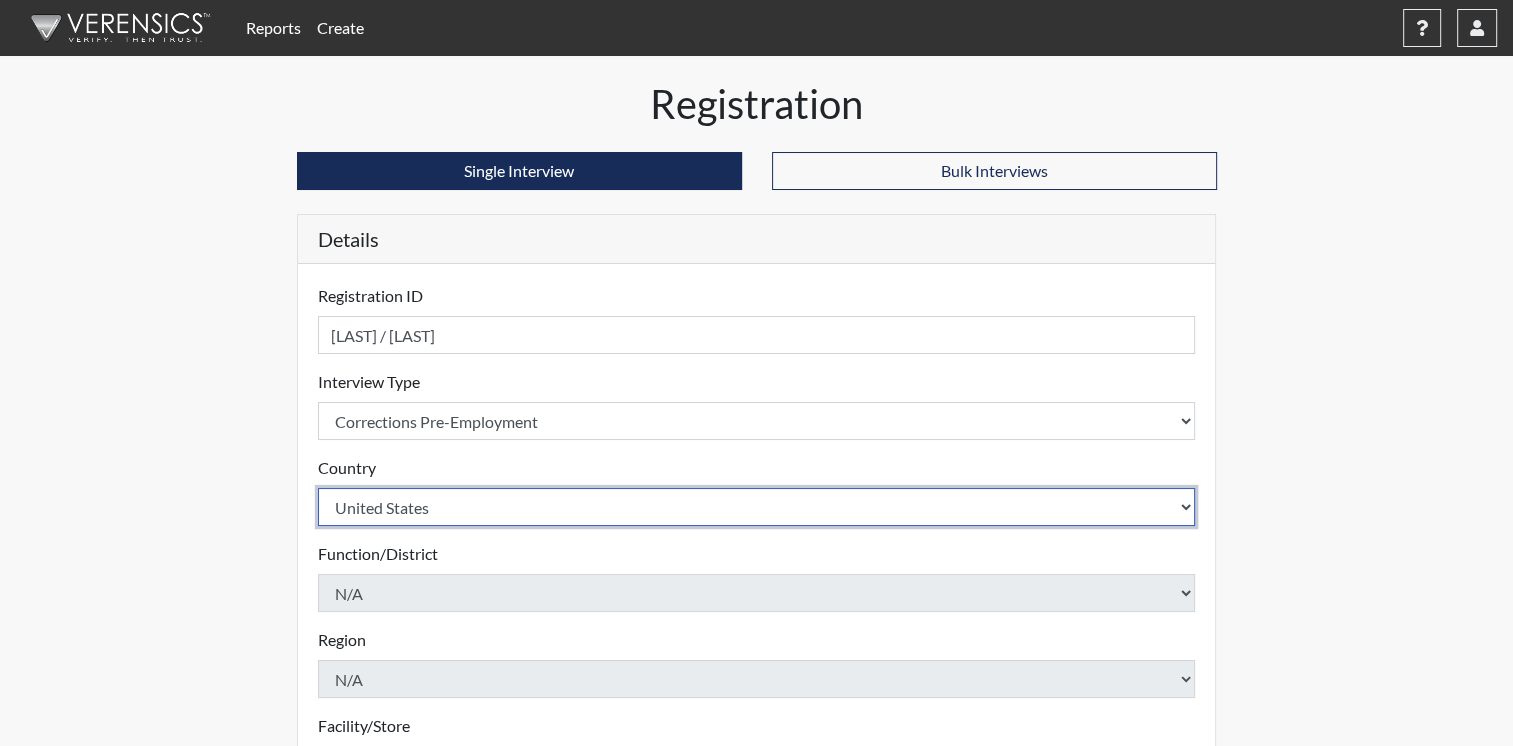 click on "Select a country  United States   Mexico" at bounding box center (757, 507) 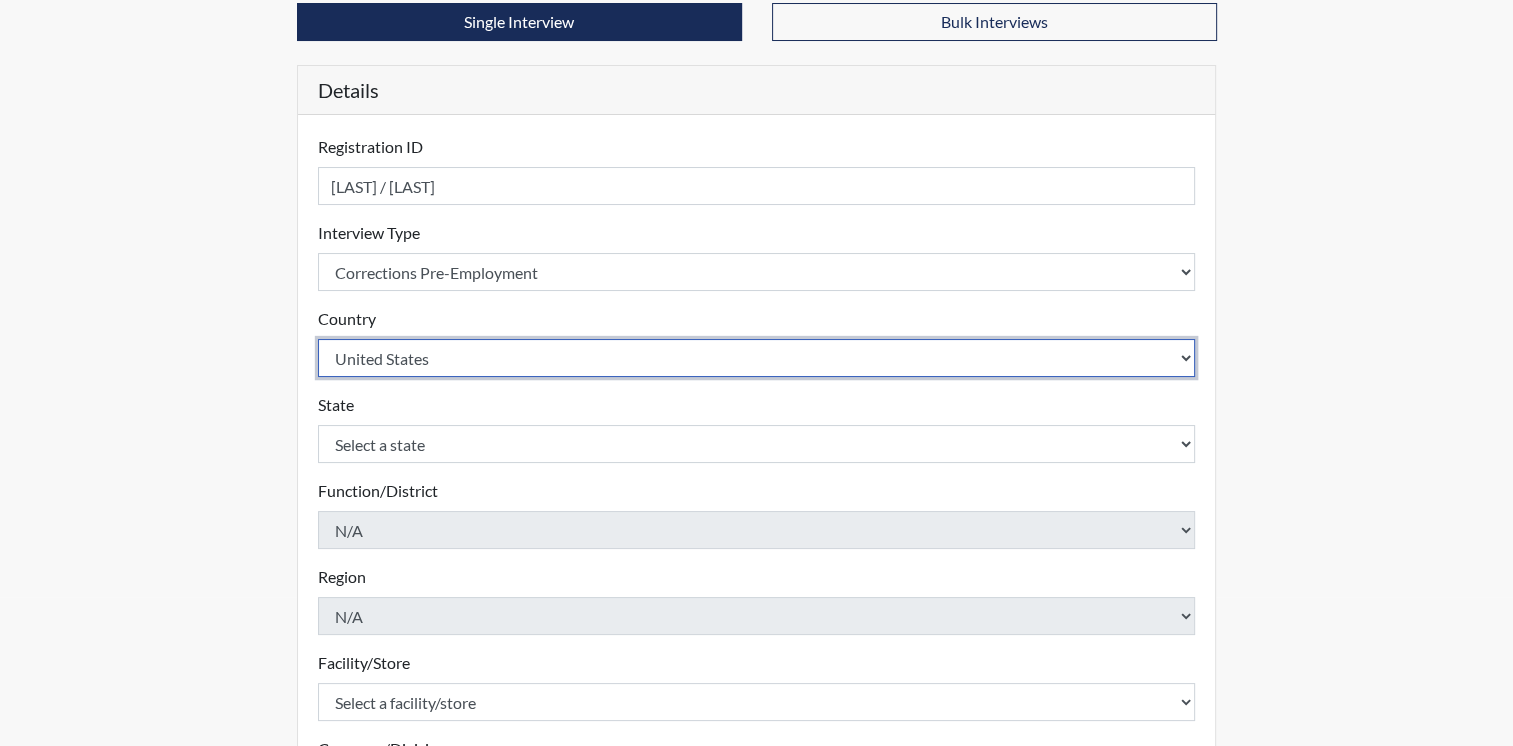 scroll, scrollTop: 155, scrollLeft: 0, axis: vertical 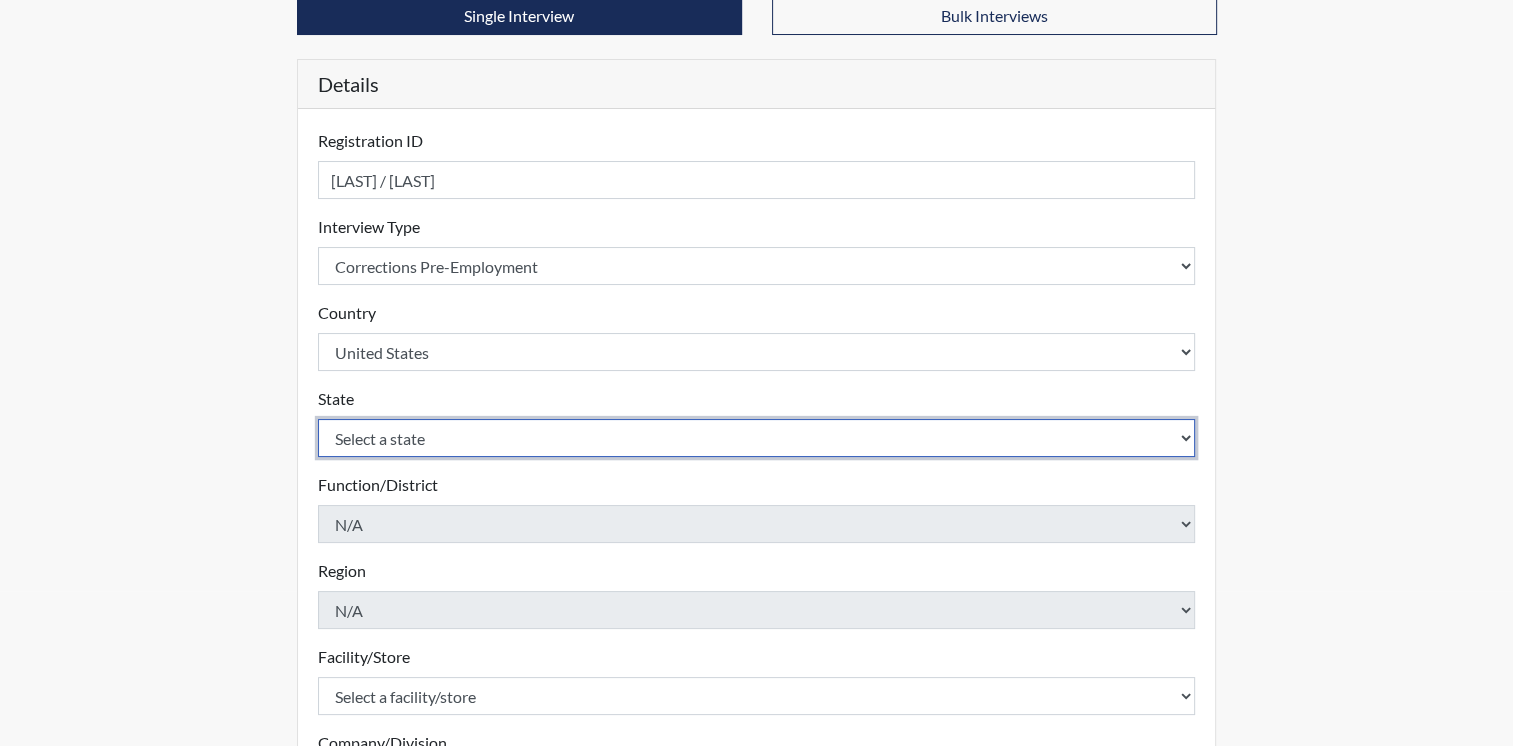 click on "Select a state  Alabama   Alaska   Arizona   Arkansas   California   Colorado   Connecticut   Delaware   Florida   Georgia   Hawaii   Idaho   Illinois   Indiana   Iowa   Kansas   Kentucky   Louisiana   Maine   Maryland   Massachusetts   Michigan   Minnesota   Mississippi   Missouri   Montana   Nebraska   Nevada   New Hampshire   New Jersey   New Mexico   New York   North Carolina   North Dakota   Ohio   Oklahoma   Oregon   Pennsylvania   Rhode Island   South Carolina   South Dakota   Tennessee   Texas   Utah   Vermont   Virginia   Washington   West Virginia   Wisconsin   Wyoming" at bounding box center (757, 438) 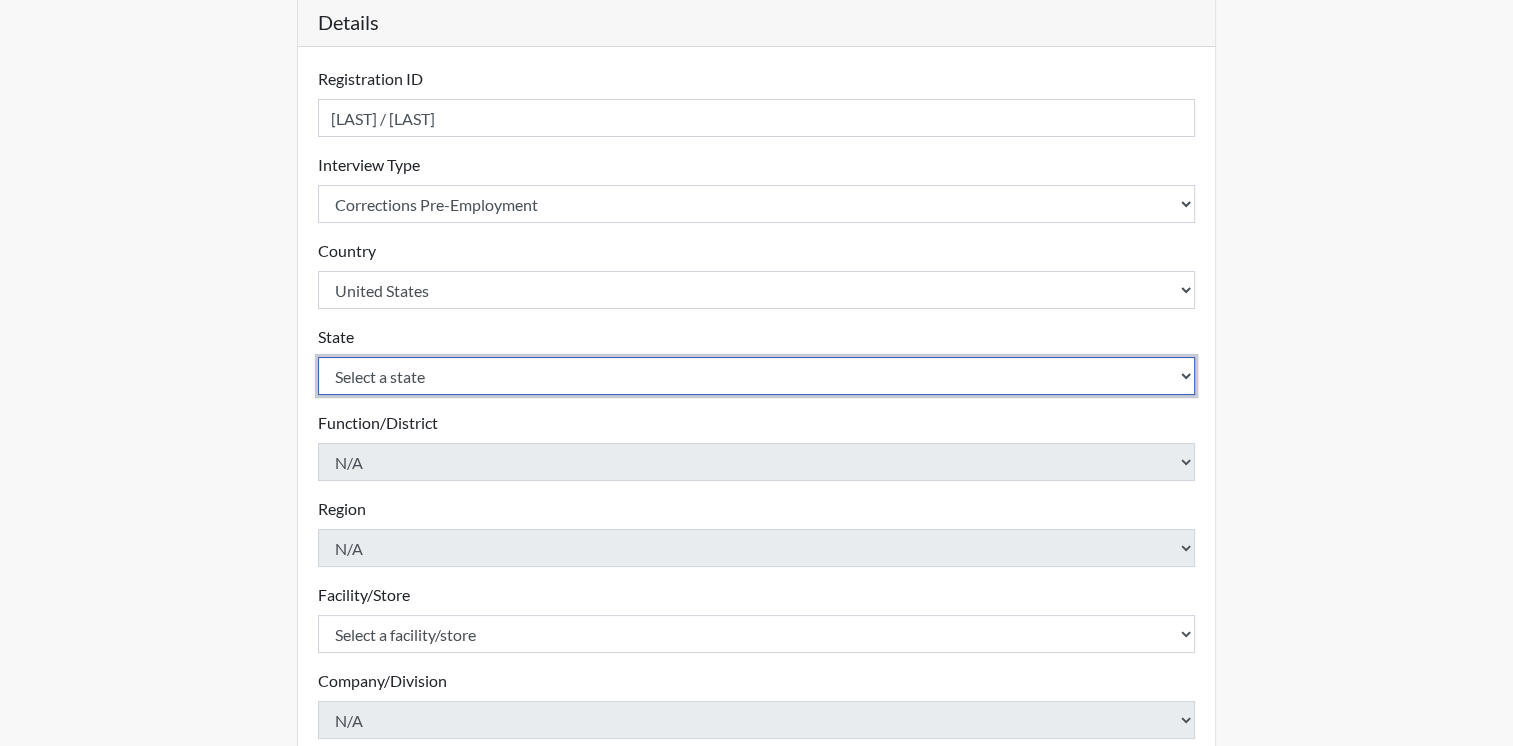 scroll, scrollTop: 224, scrollLeft: 0, axis: vertical 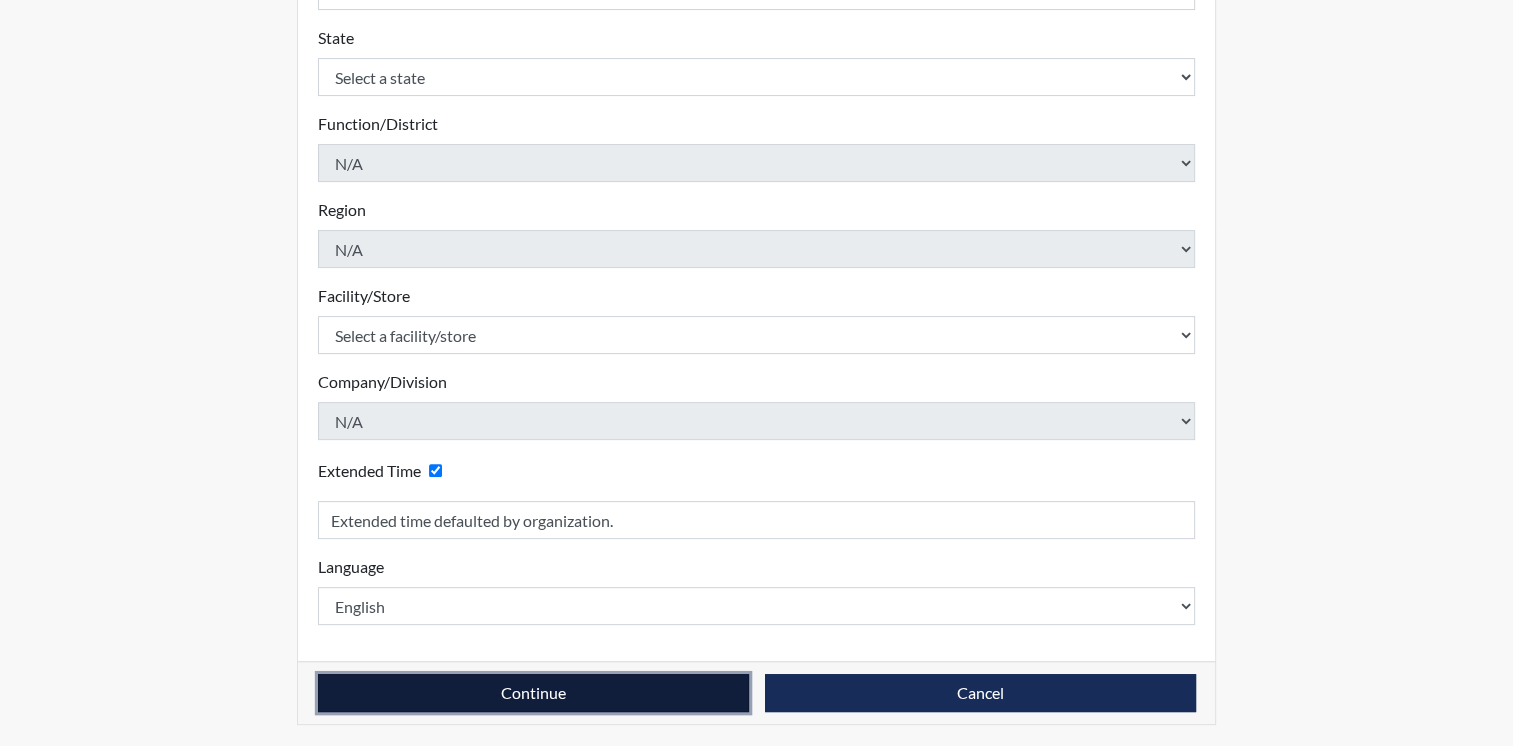 click on "Continue" at bounding box center (533, 693) 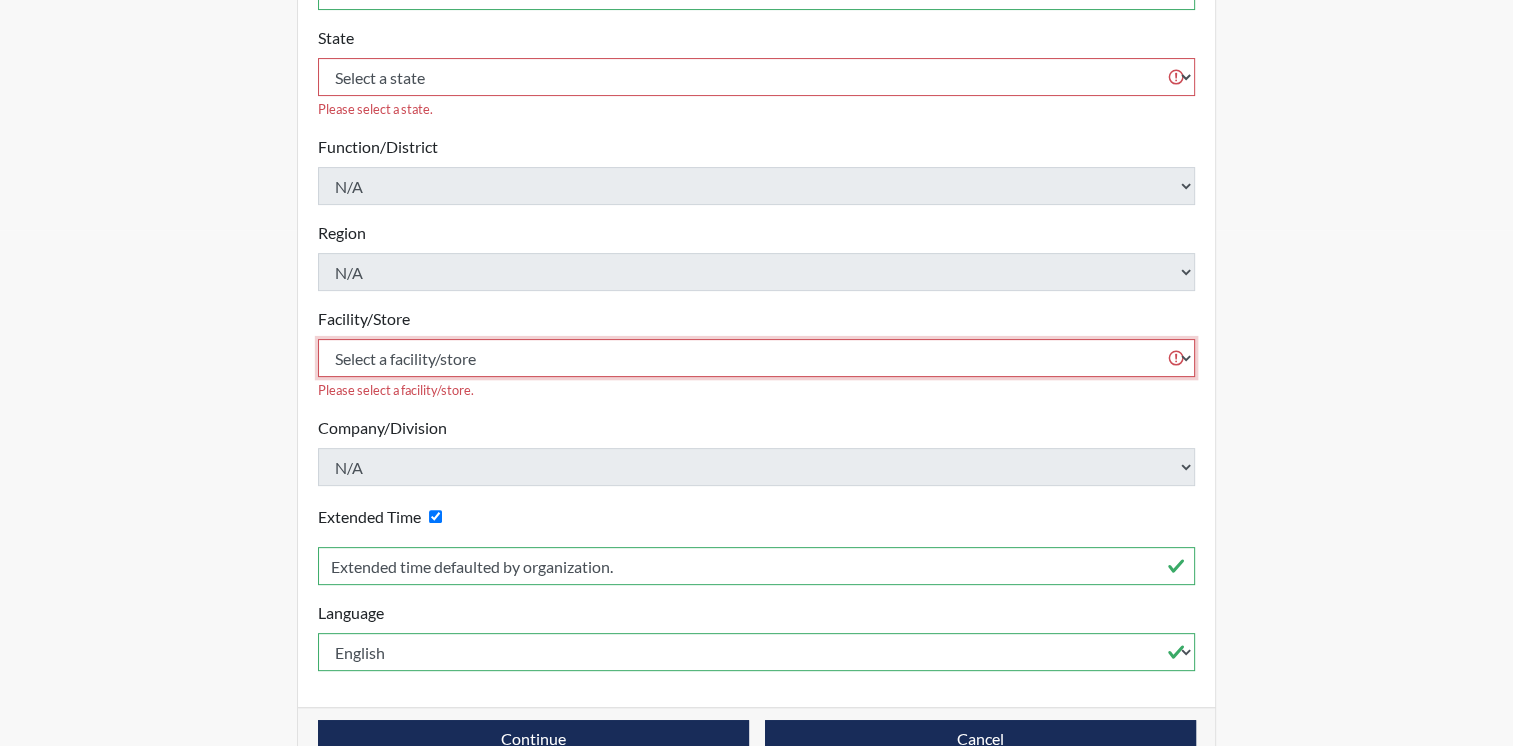 click on "Select a facility/store ADAPT CCC Pathways/Cornerstone Spring Grove TCC" at bounding box center [757, 358] 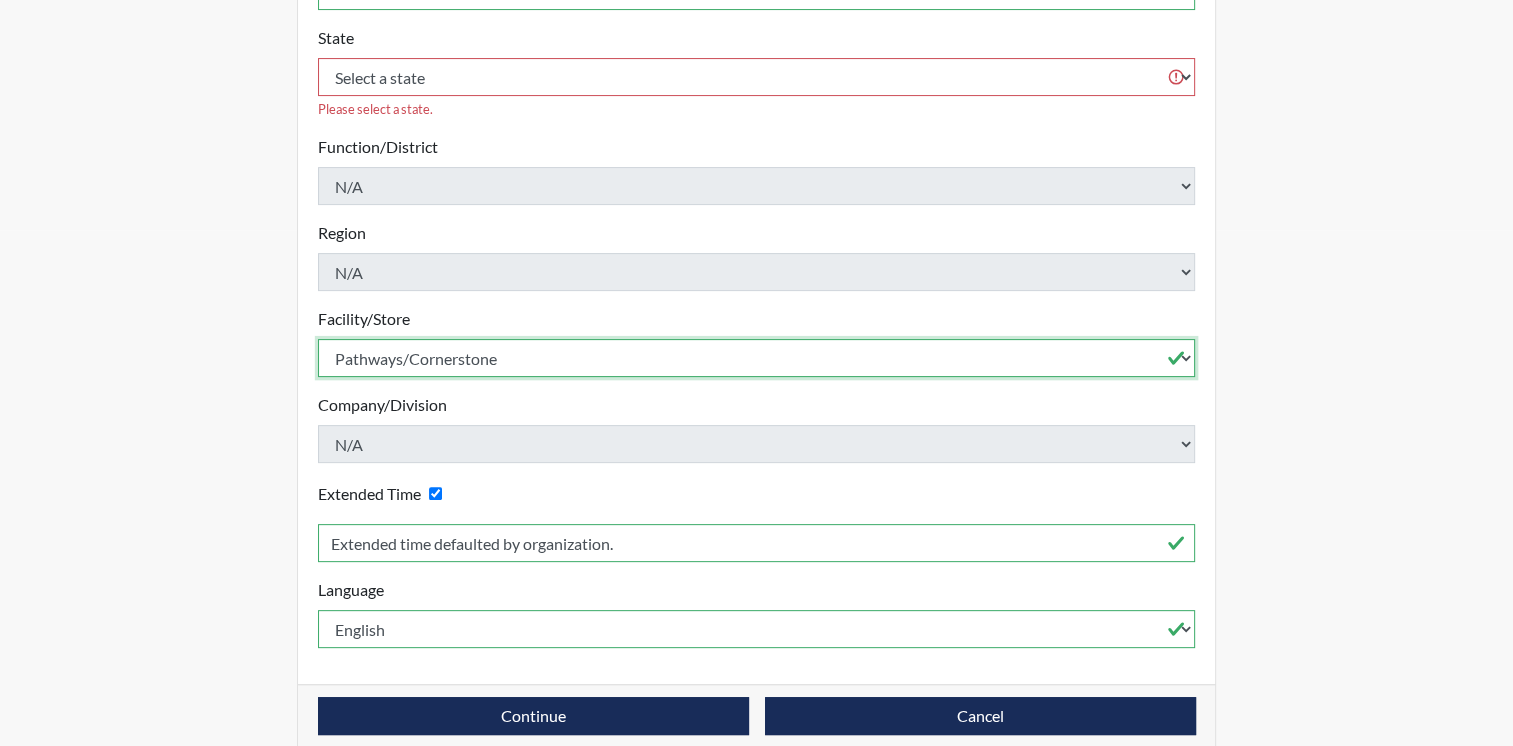 click on "Select a facility/store ADAPT CCC Pathways/Cornerstone Spring Grove TCC" at bounding box center [757, 358] 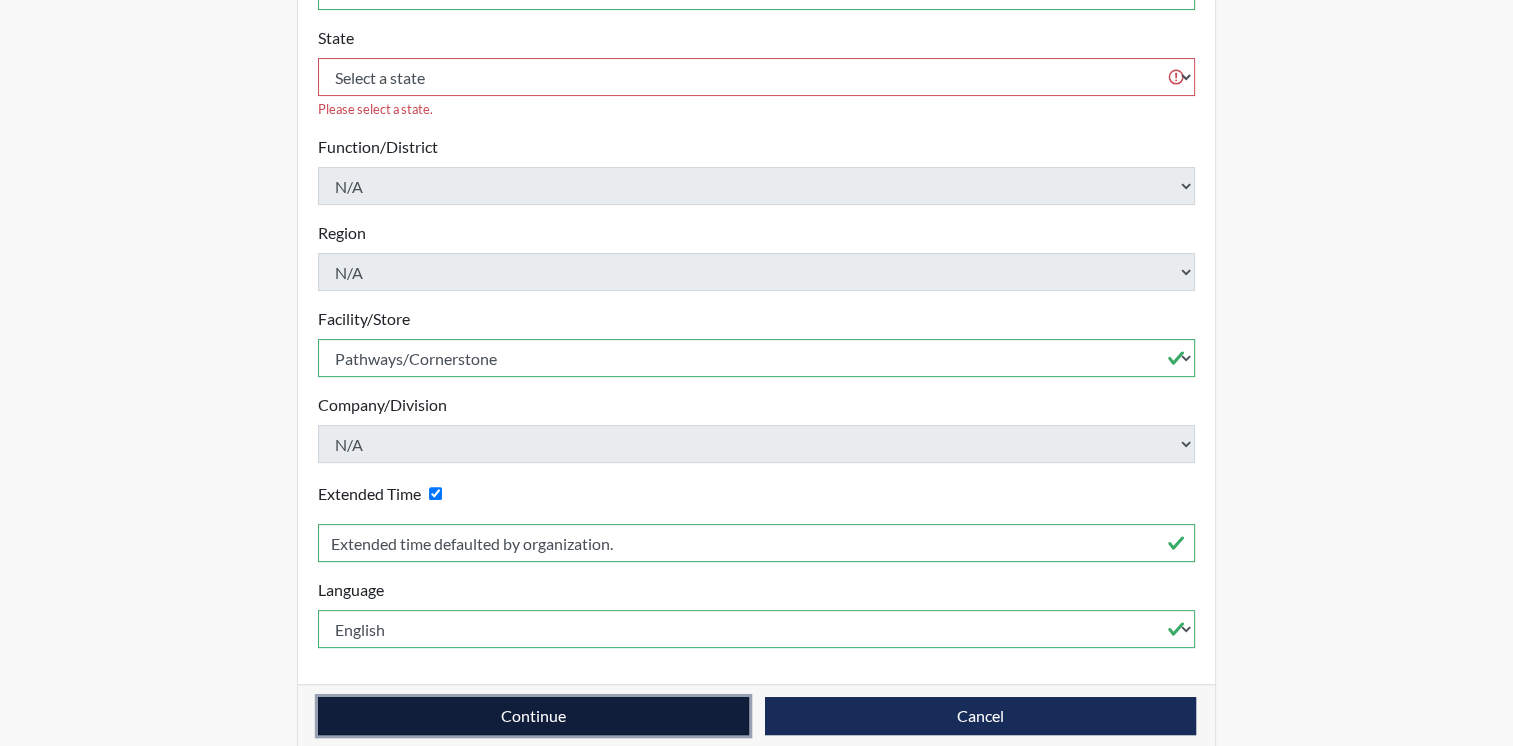 click on "Continue" at bounding box center [533, 716] 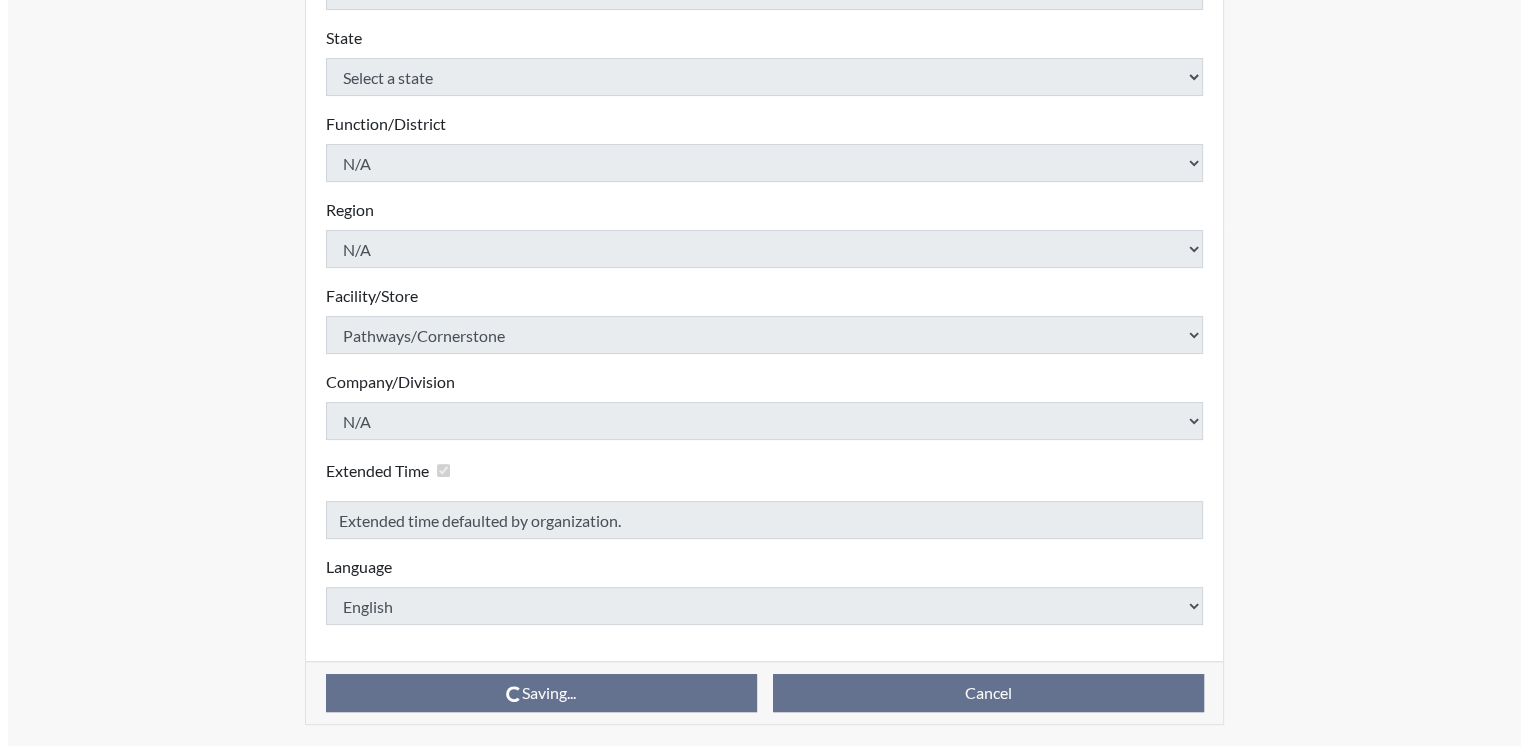scroll, scrollTop: 0, scrollLeft: 0, axis: both 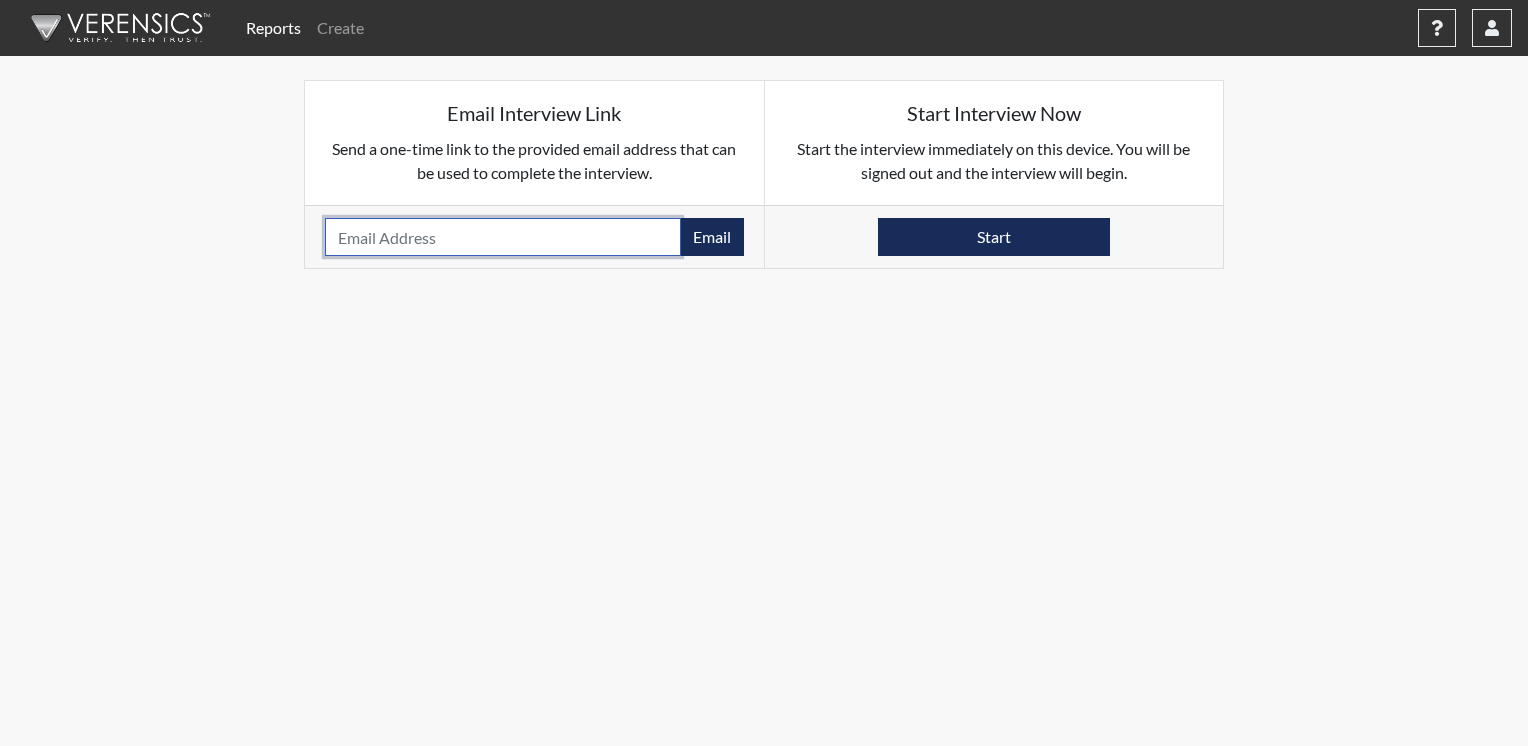 click at bounding box center [503, 237] 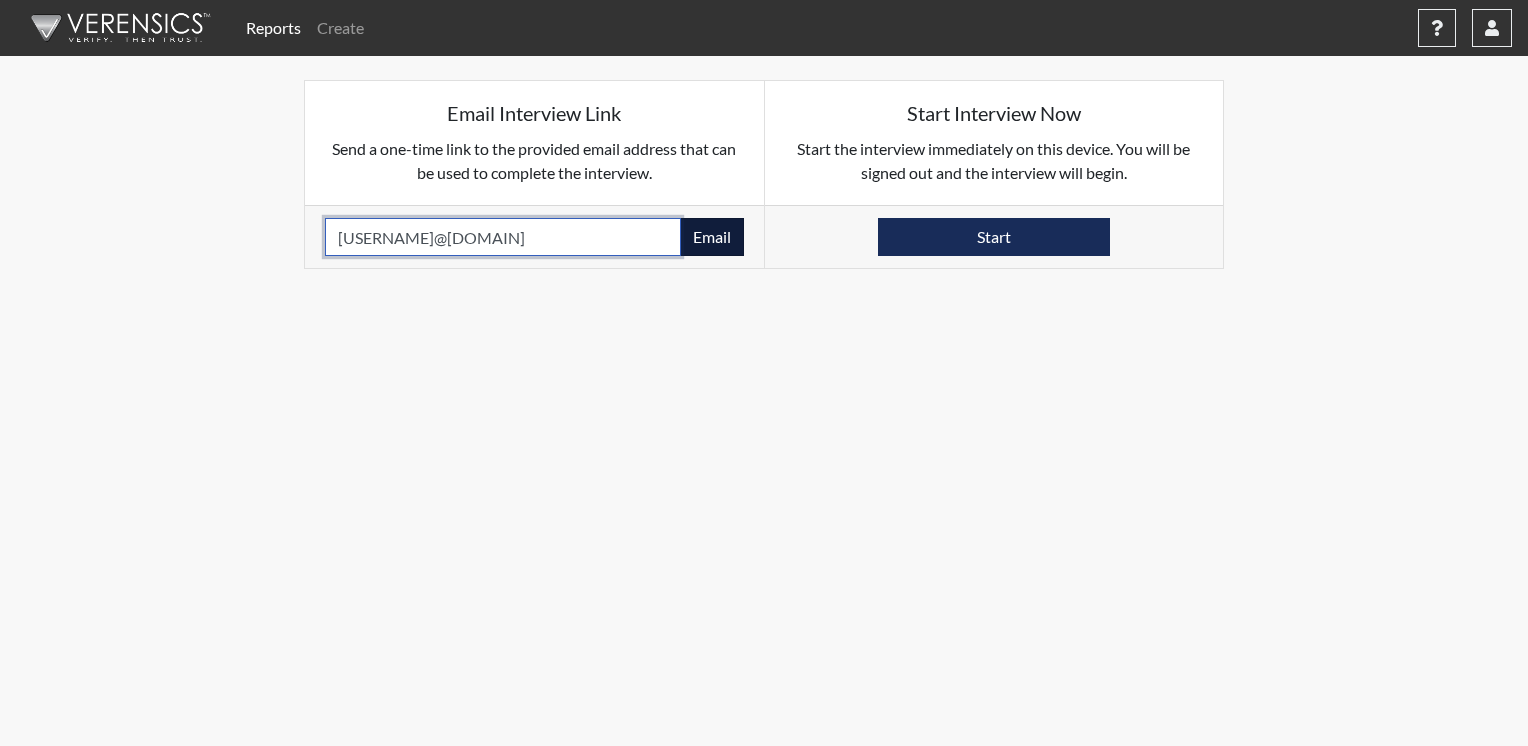 type on "[USERNAME]@[DOMAIN]" 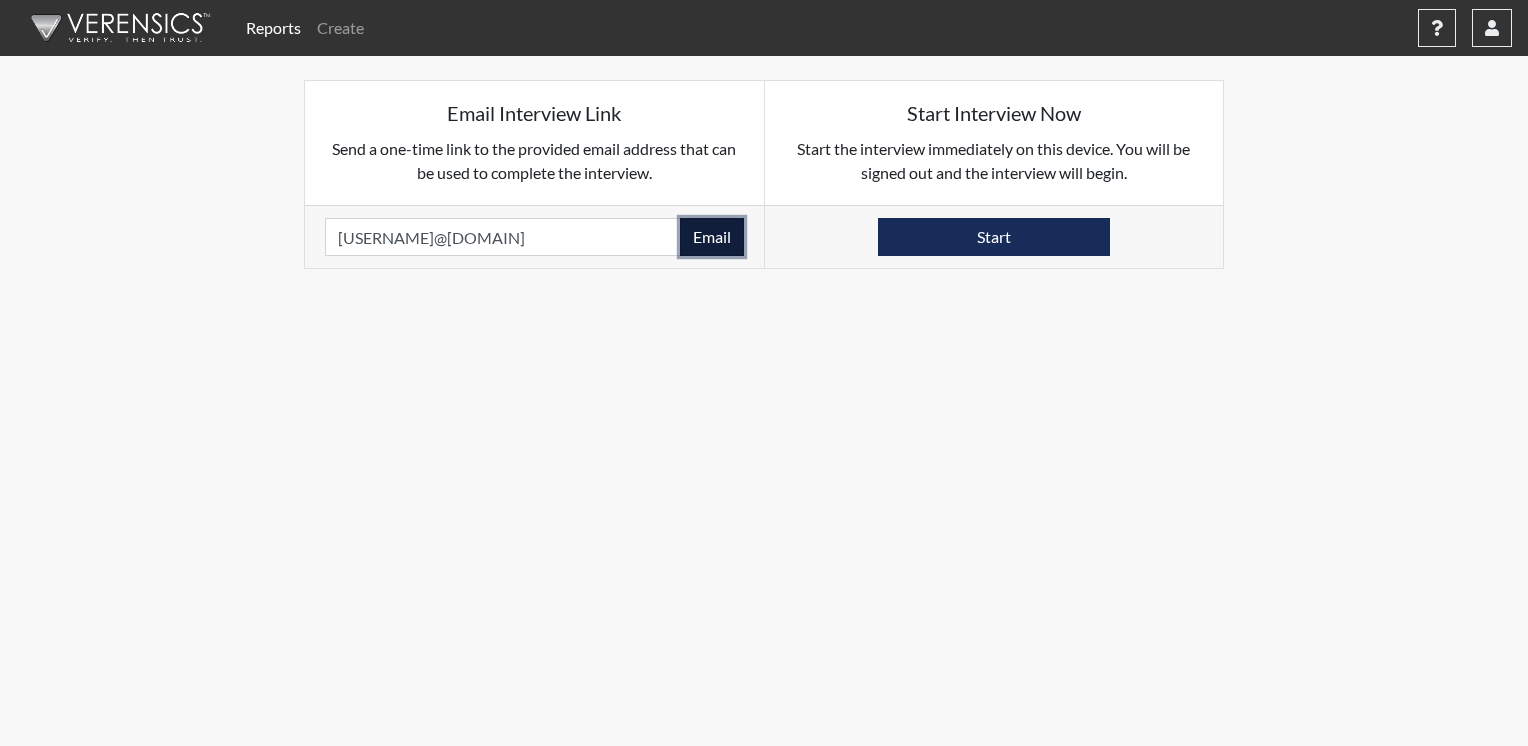 click on "Email" at bounding box center [712, 237] 